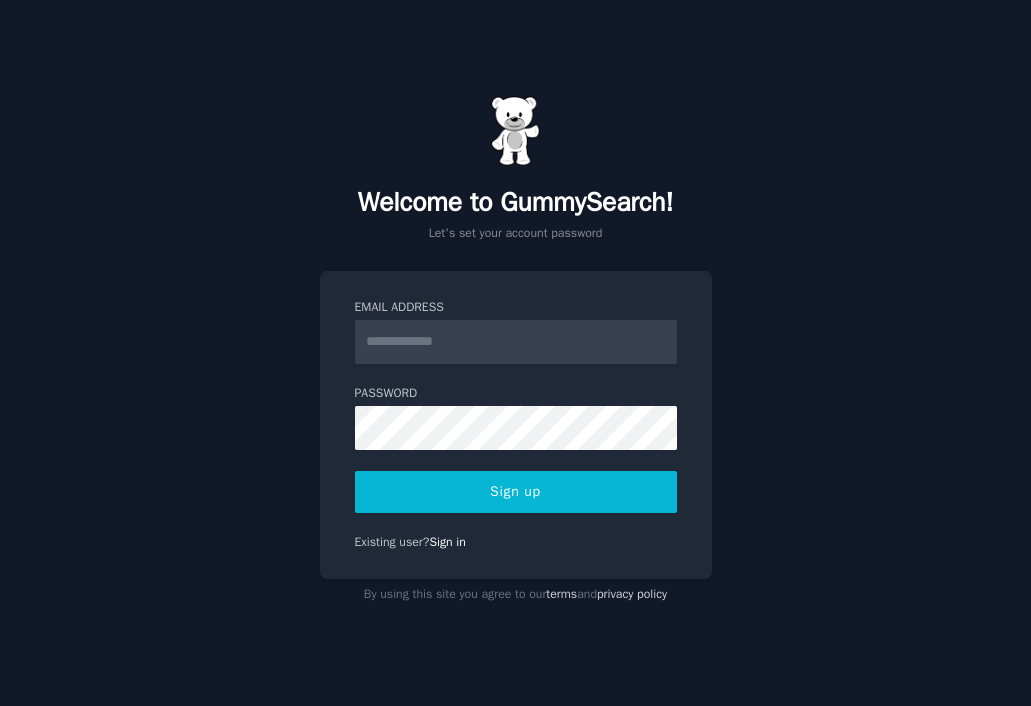 scroll, scrollTop: 0, scrollLeft: 0, axis: both 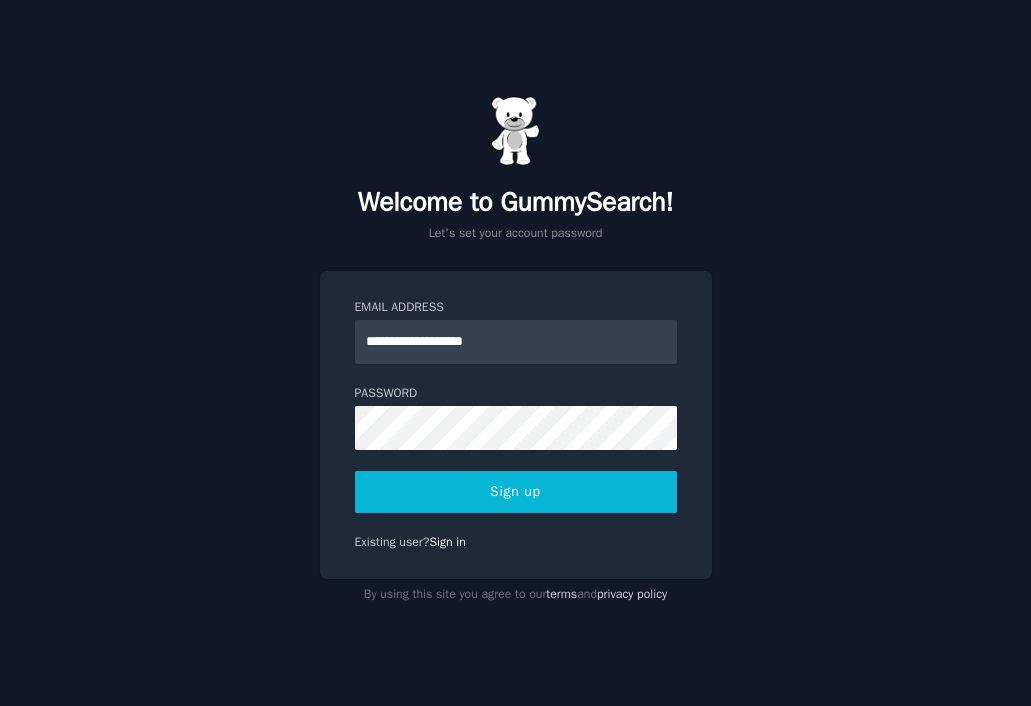 type on "**********" 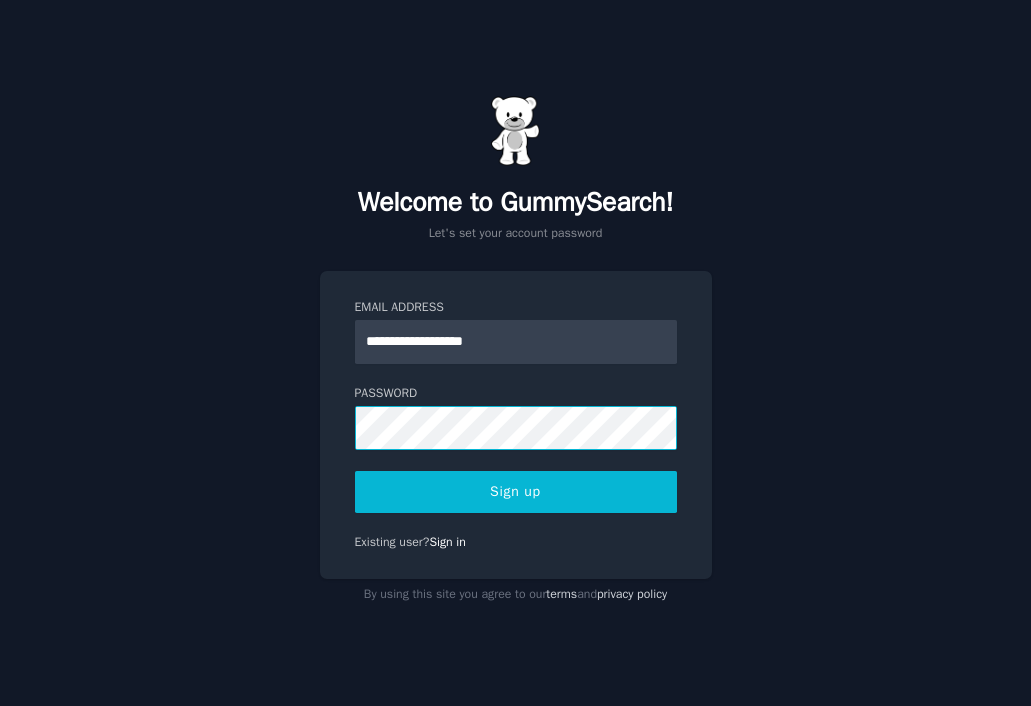 click on "Sign up" at bounding box center (516, 492) 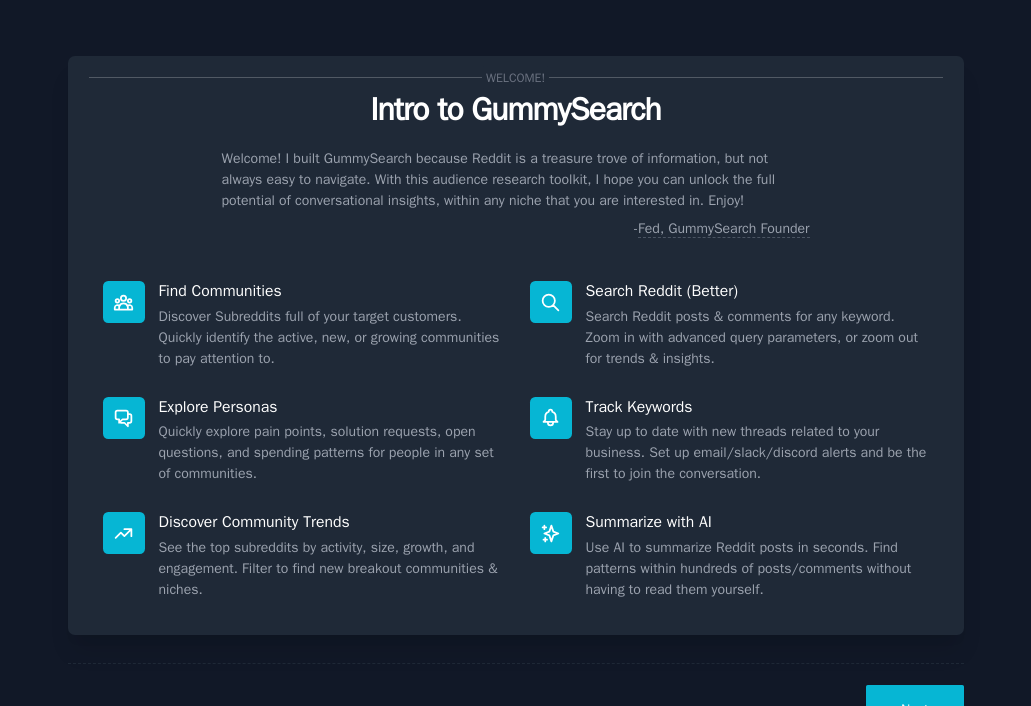 scroll, scrollTop: 0, scrollLeft: 0, axis: both 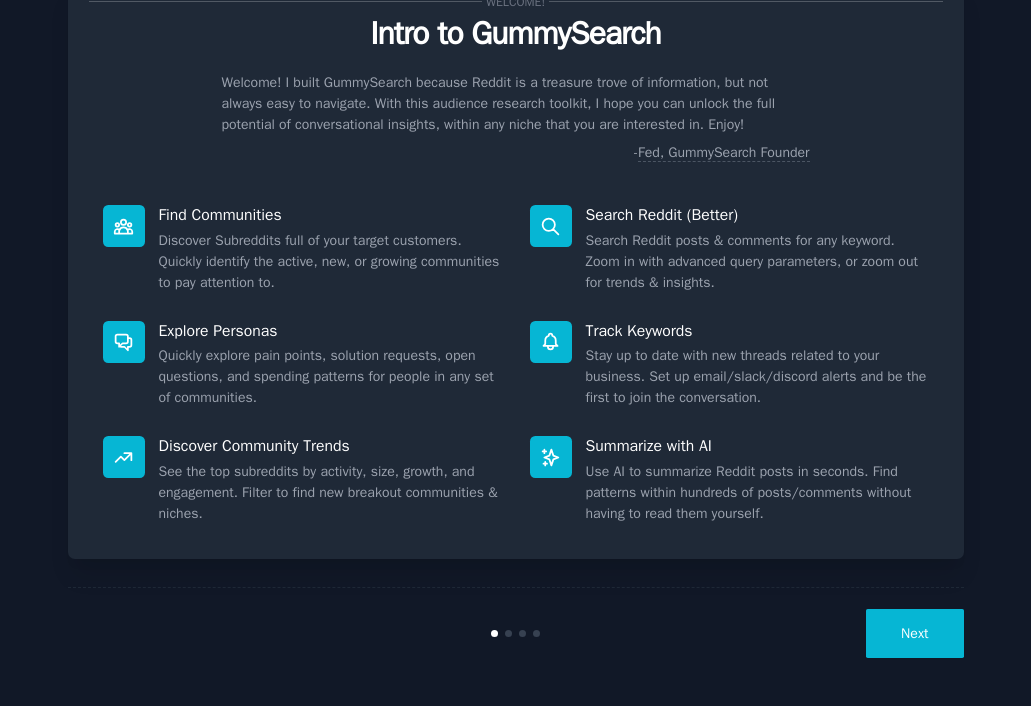 click on "Next" at bounding box center [914, 633] 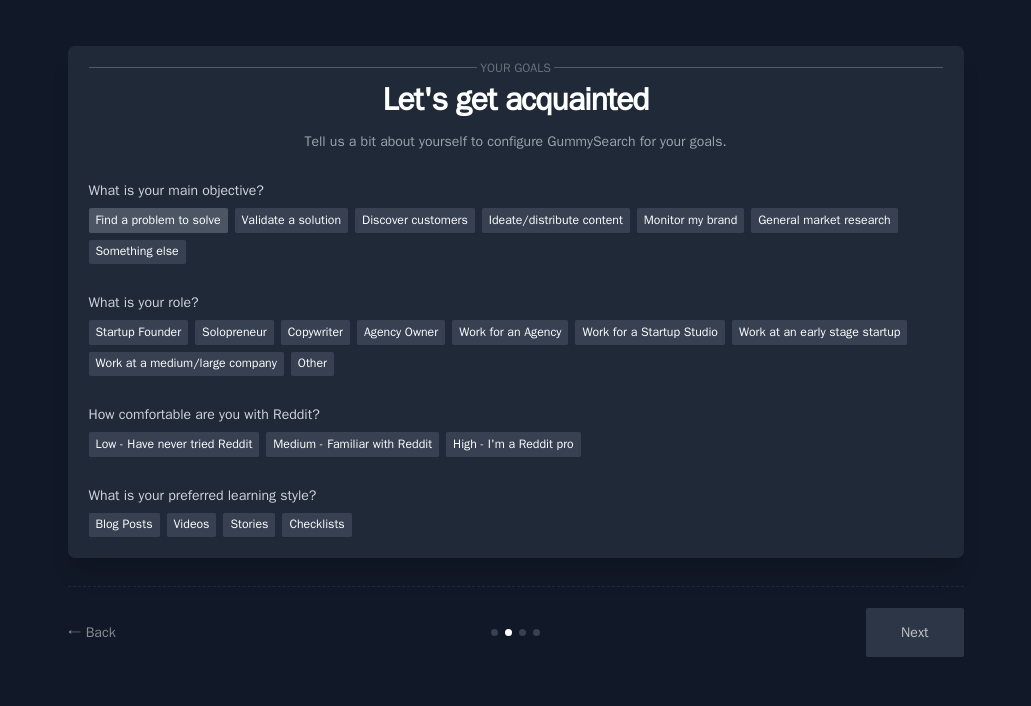 click on "Find a problem to solve" at bounding box center [158, 220] 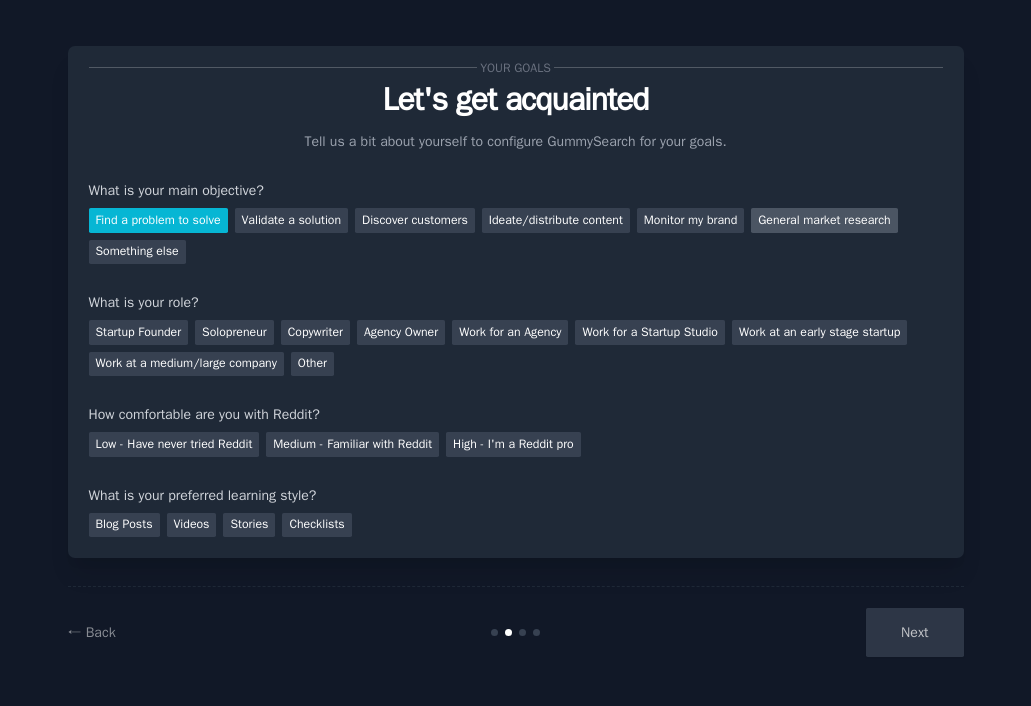 click on "General market research" at bounding box center [824, 220] 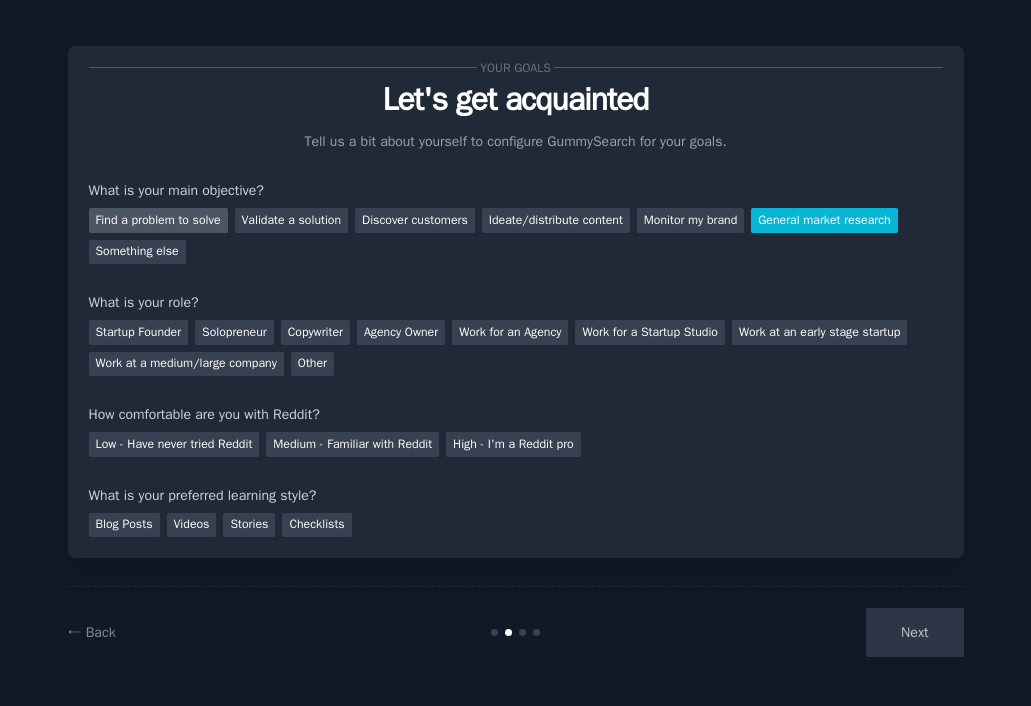 click on "Find a problem to solve" at bounding box center [158, 220] 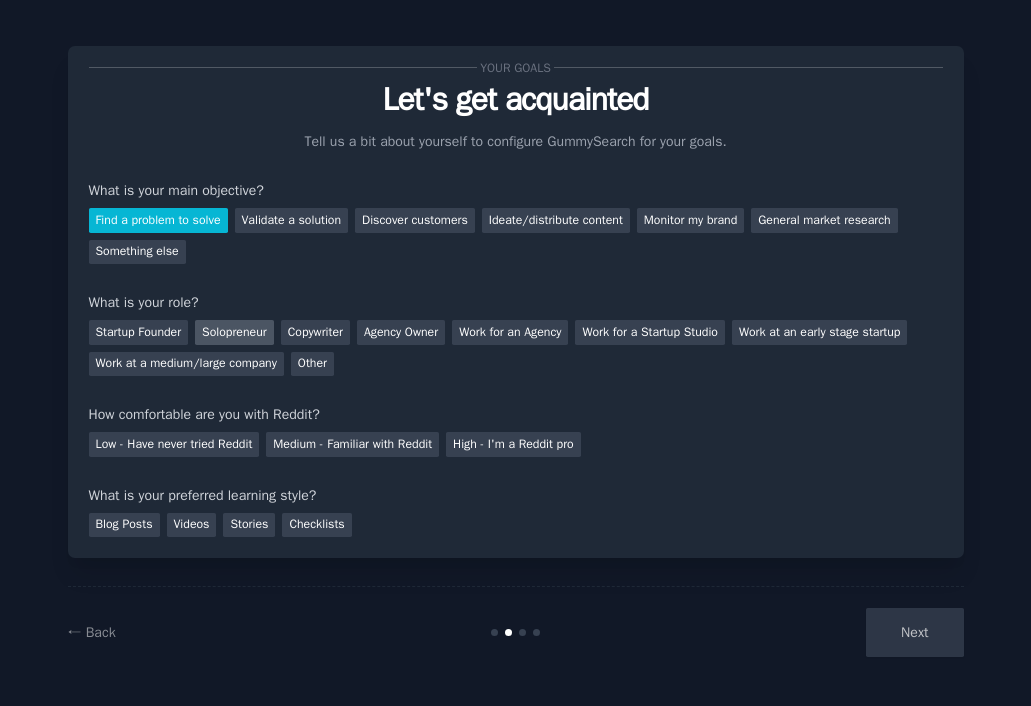 click on "Solopreneur" at bounding box center (234, 332) 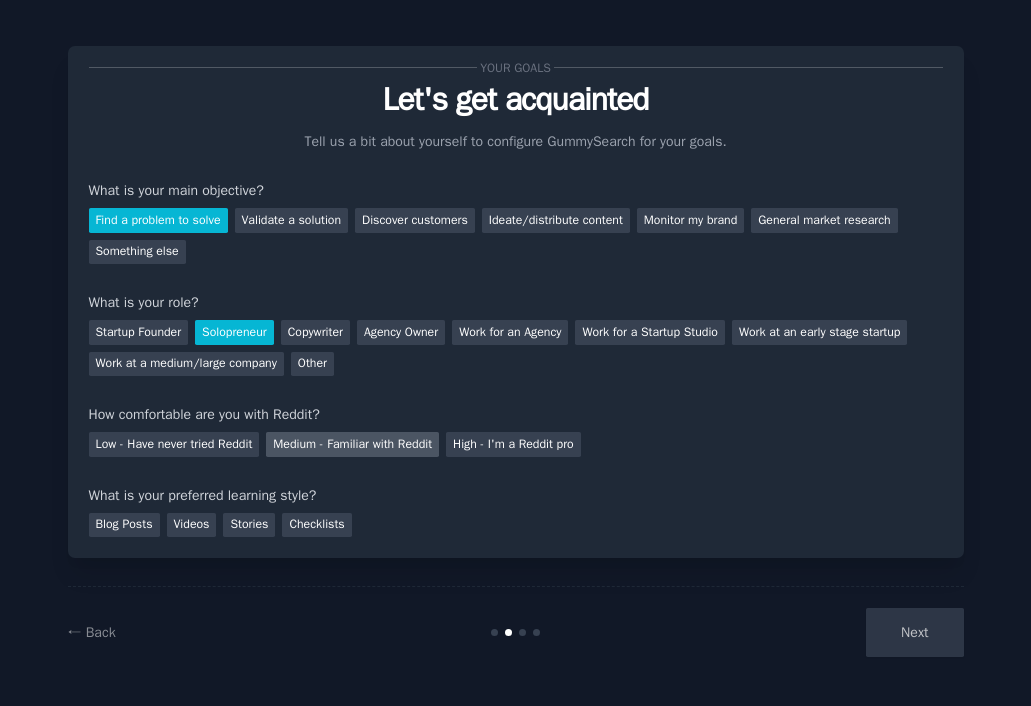 click on "Medium - Familiar with Reddit" at bounding box center [352, 444] 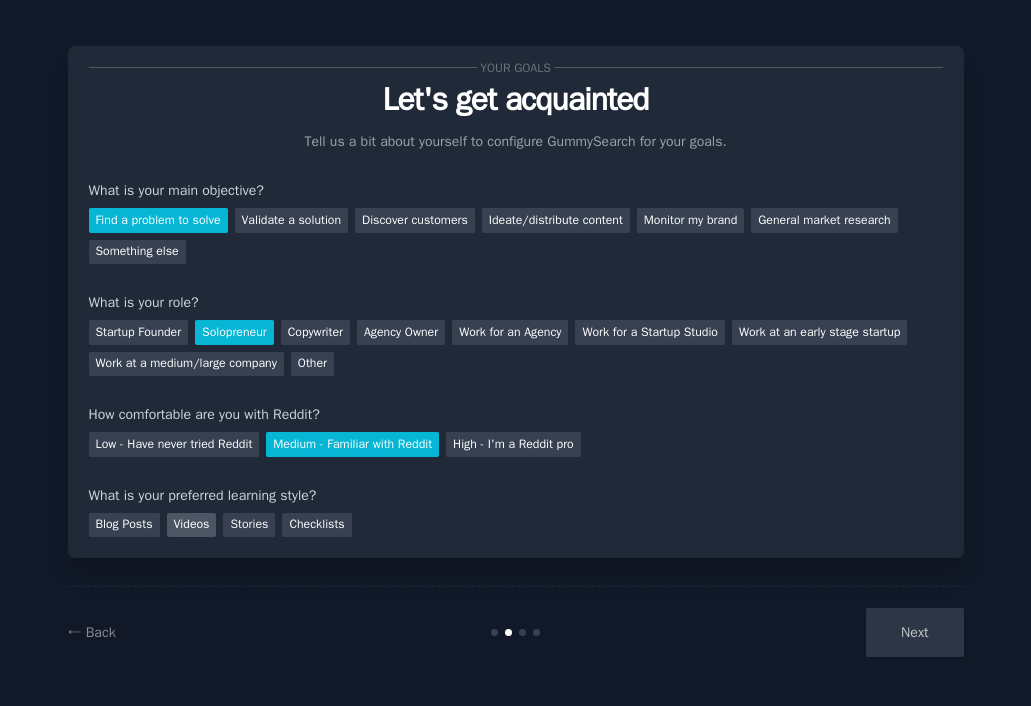 click on "Videos" at bounding box center (192, 525) 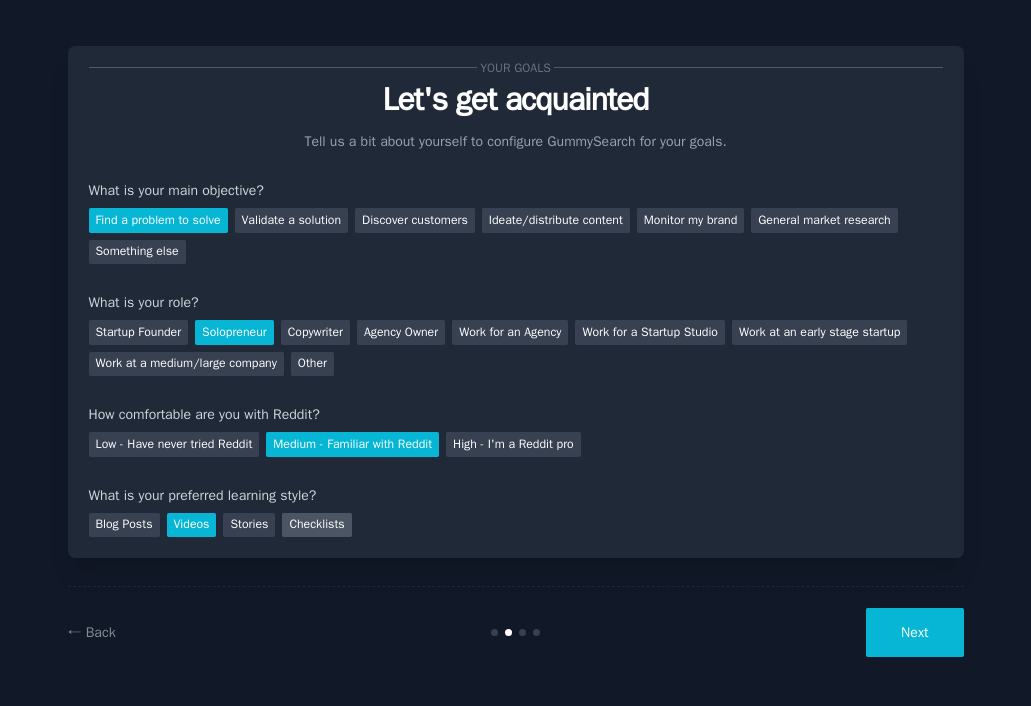 click on "Checklists" at bounding box center [316, 525] 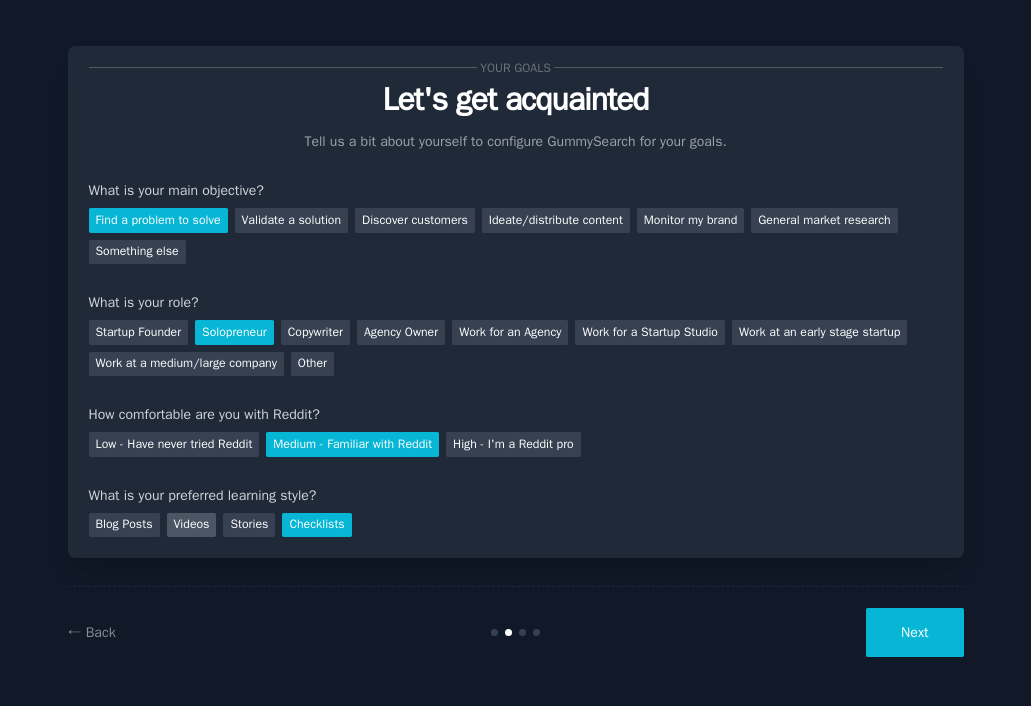 click on "Videos" at bounding box center (192, 525) 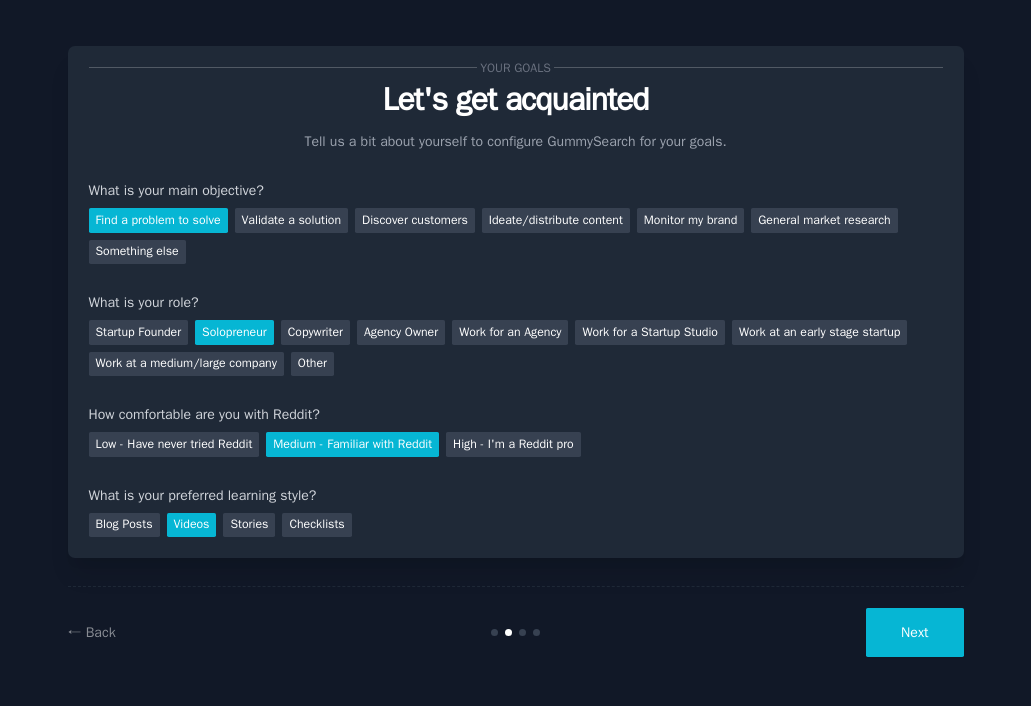 click on "Next" at bounding box center (914, 632) 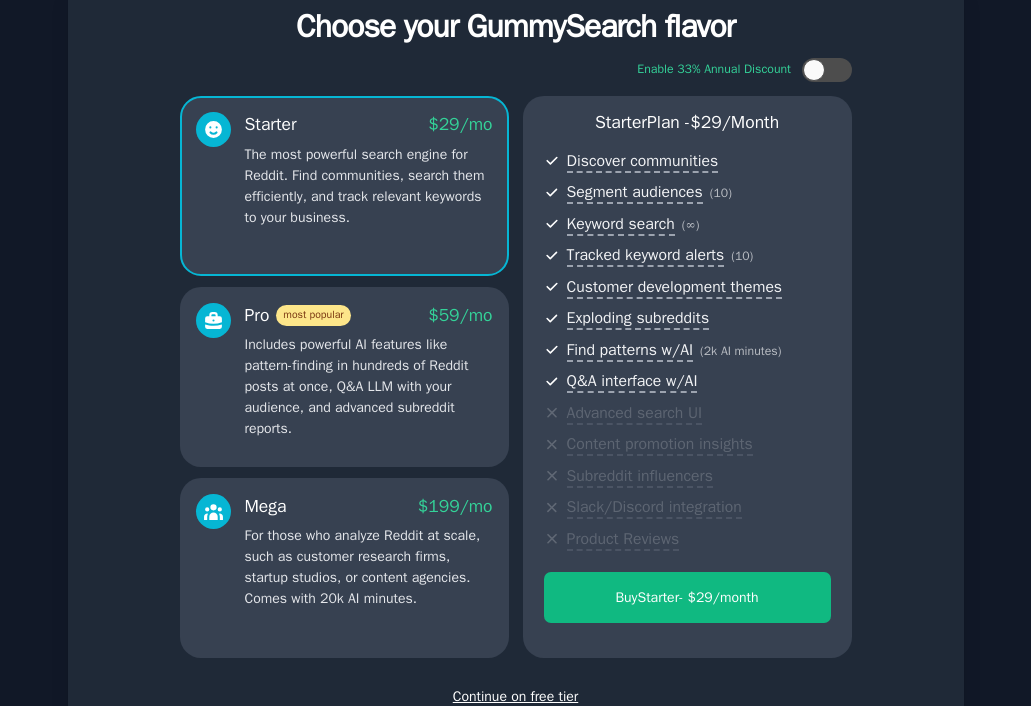 scroll, scrollTop: 150, scrollLeft: 0, axis: vertical 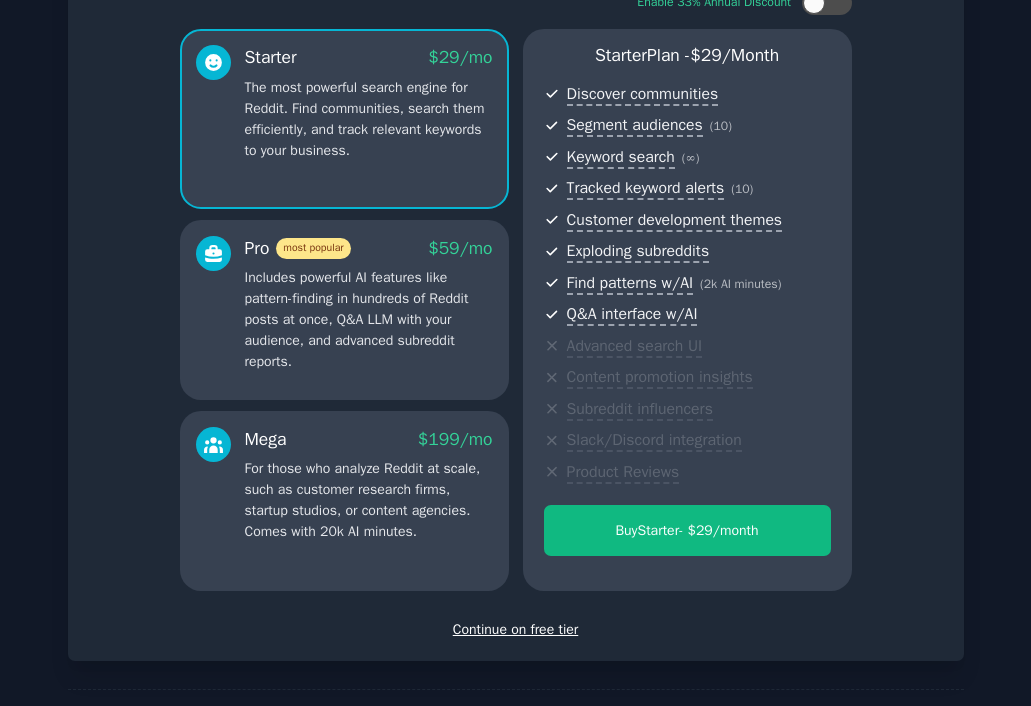 click on "Continue on free tier" at bounding box center [516, 629] 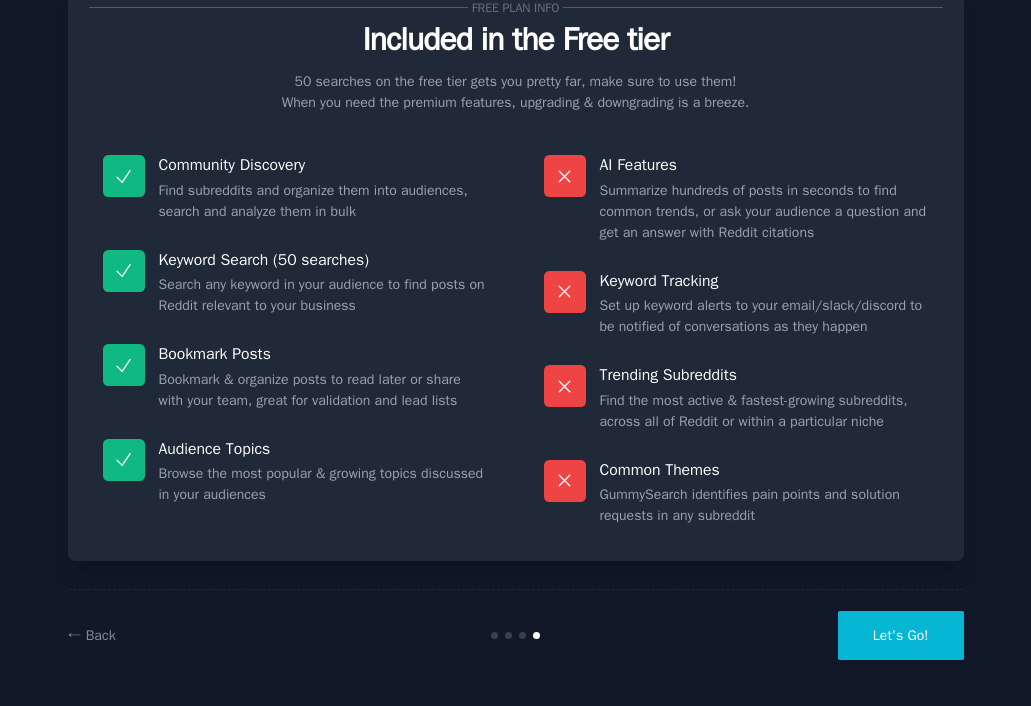 scroll, scrollTop: 73, scrollLeft: 0, axis: vertical 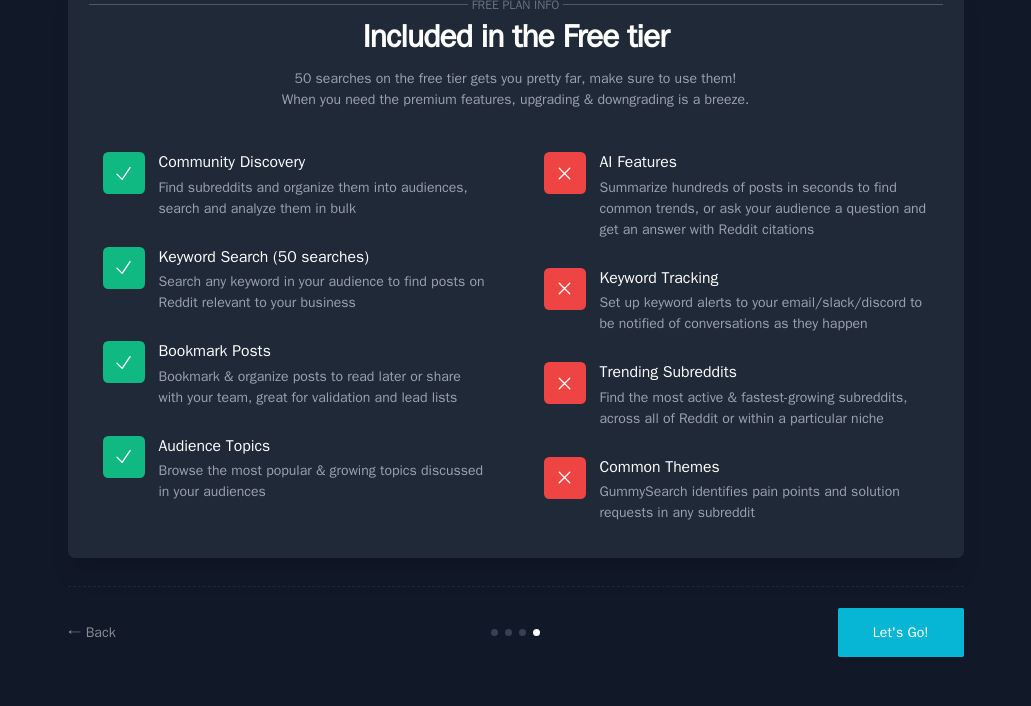 click on "Let's Go!" at bounding box center [901, 632] 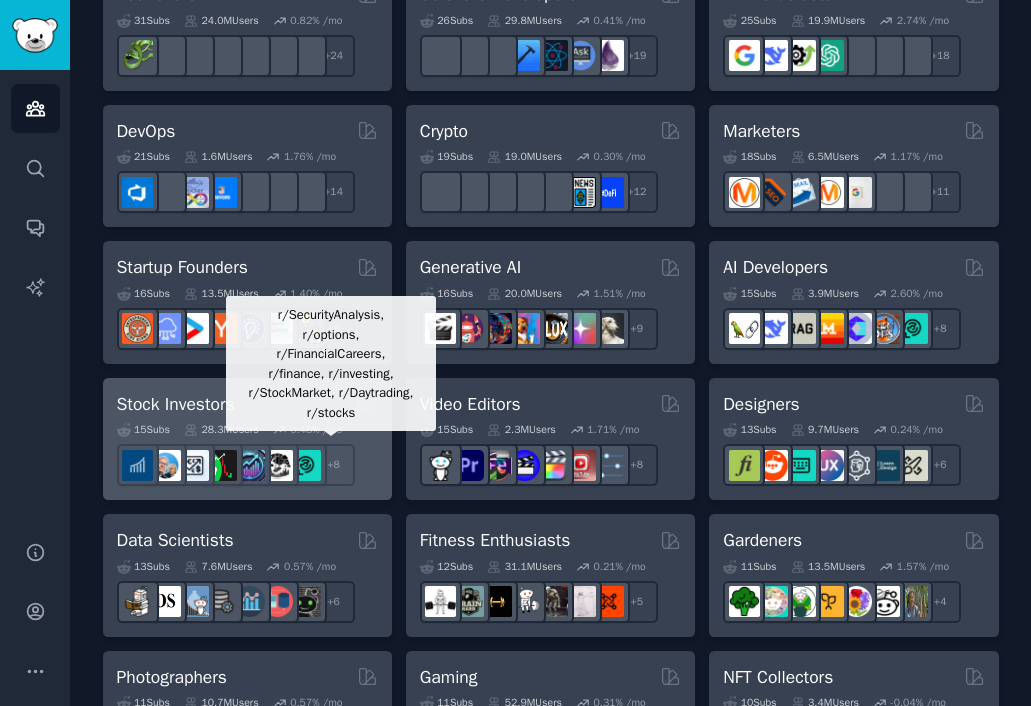 scroll, scrollTop: 438, scrollLeft: 0, axis: vertical 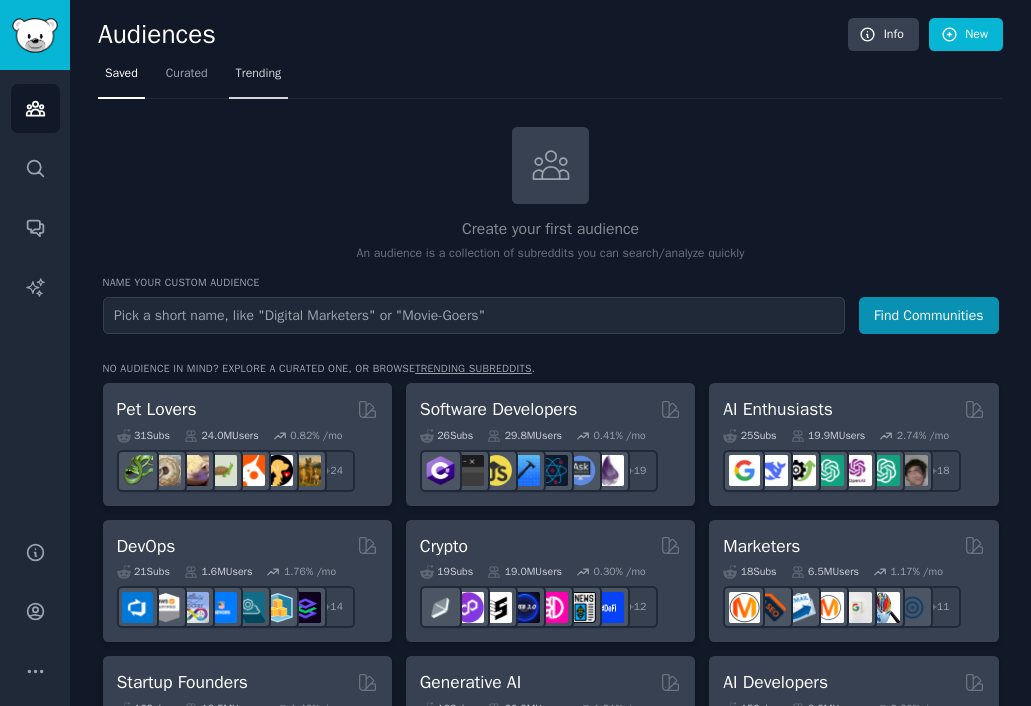 click on "Trending" at bounding box center [259, 74] 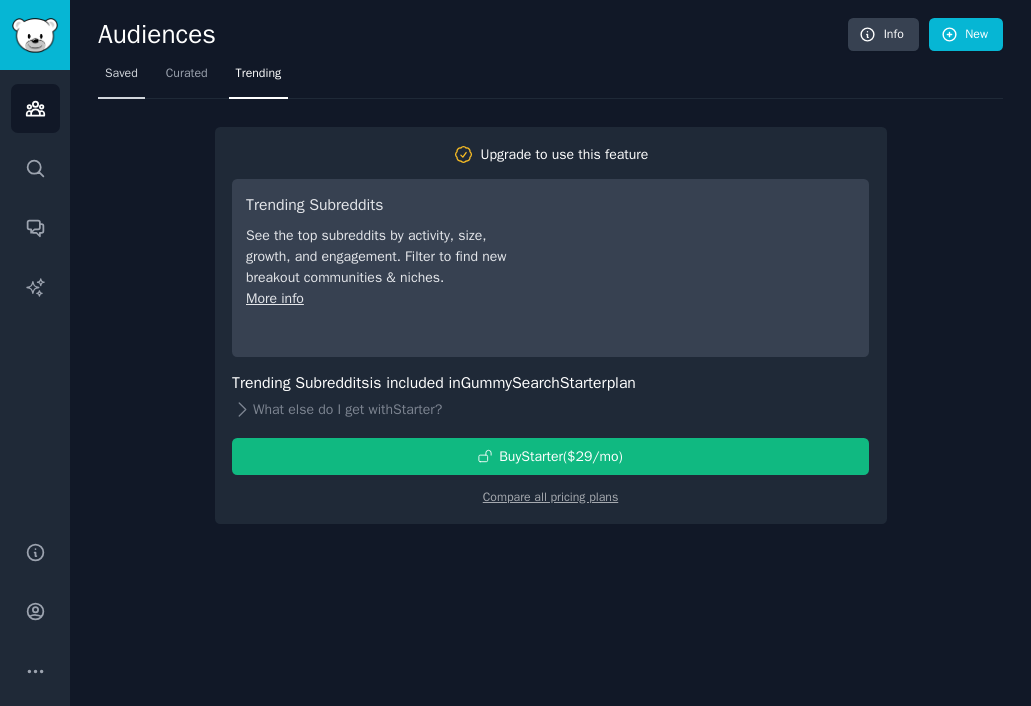 click on "Saved" at bounding box center (121, 74) 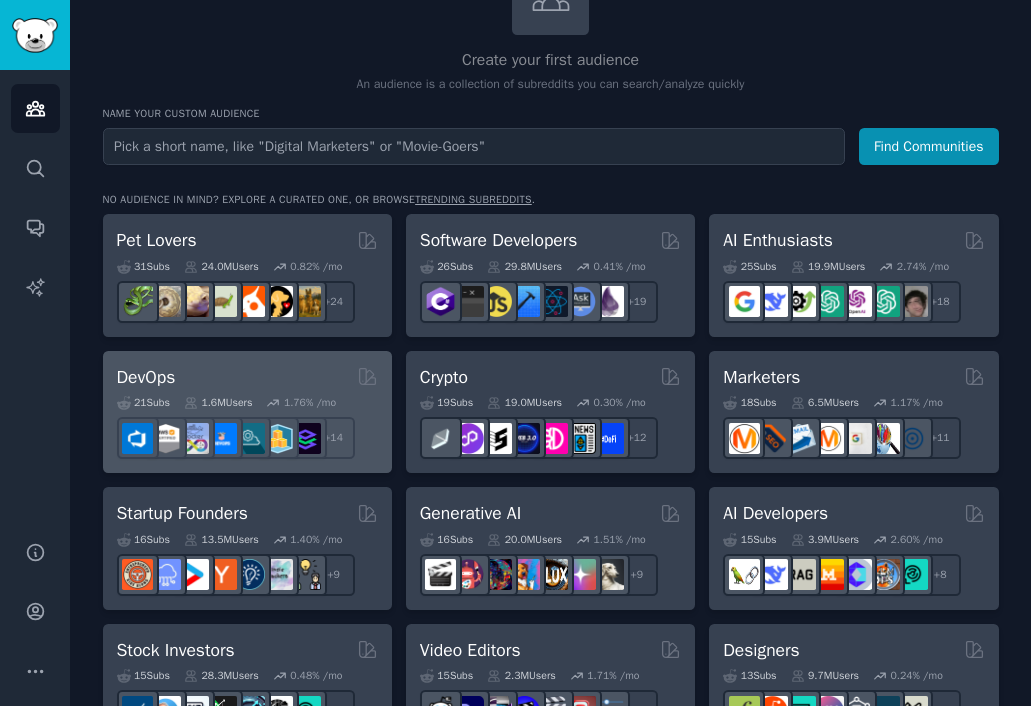 scroll, scrollTop: 191, scrollLeft: 0, axis: vertical 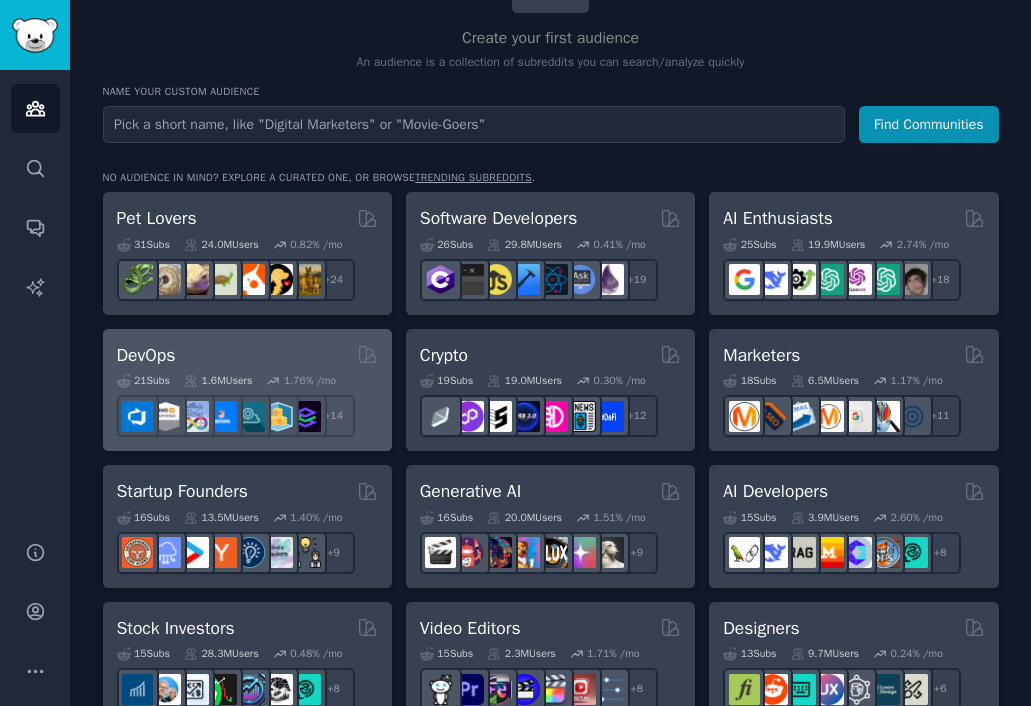 click on "DevOps Curated by GummySearch" at bounding box center (247, 355) 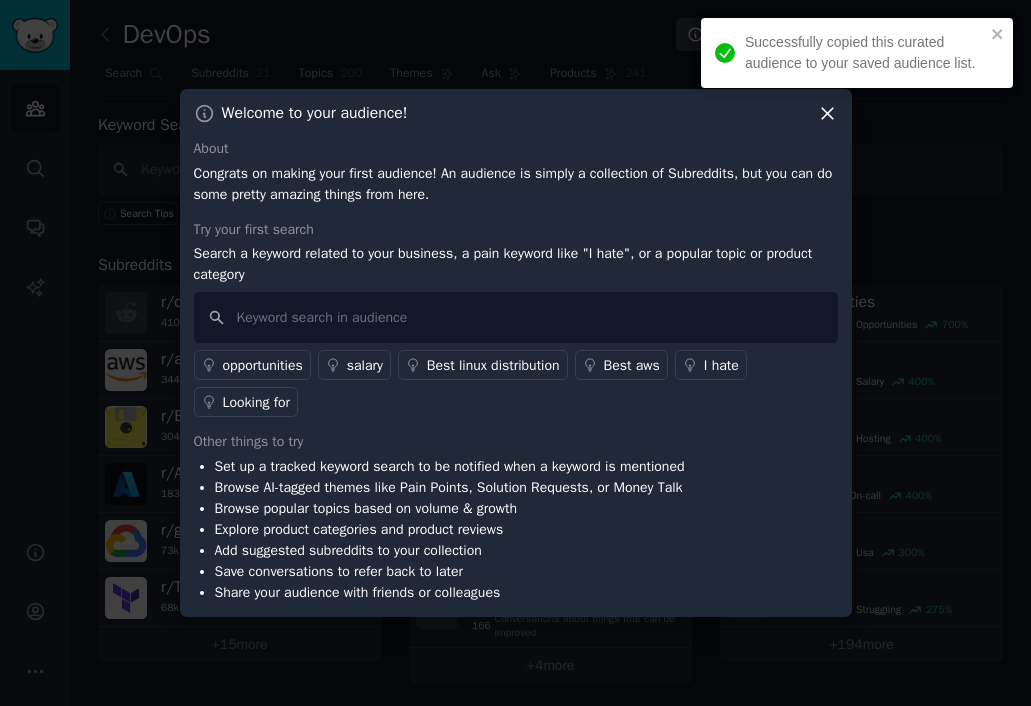 click 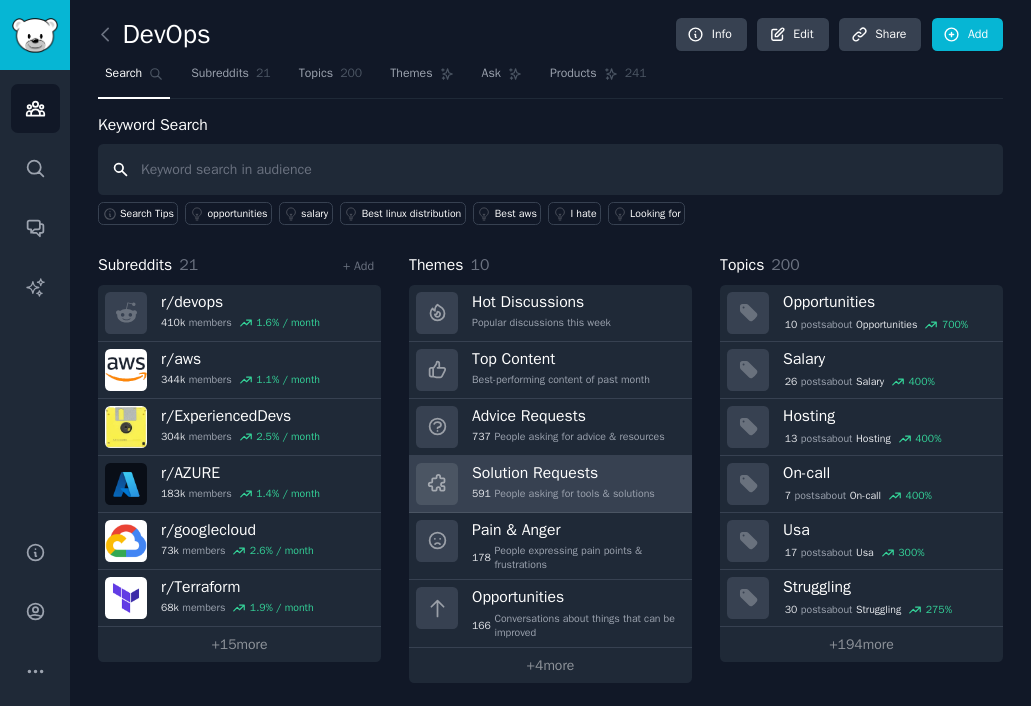 scroll, scrollTop: 15, scrollLeft: 0, axis: vertical 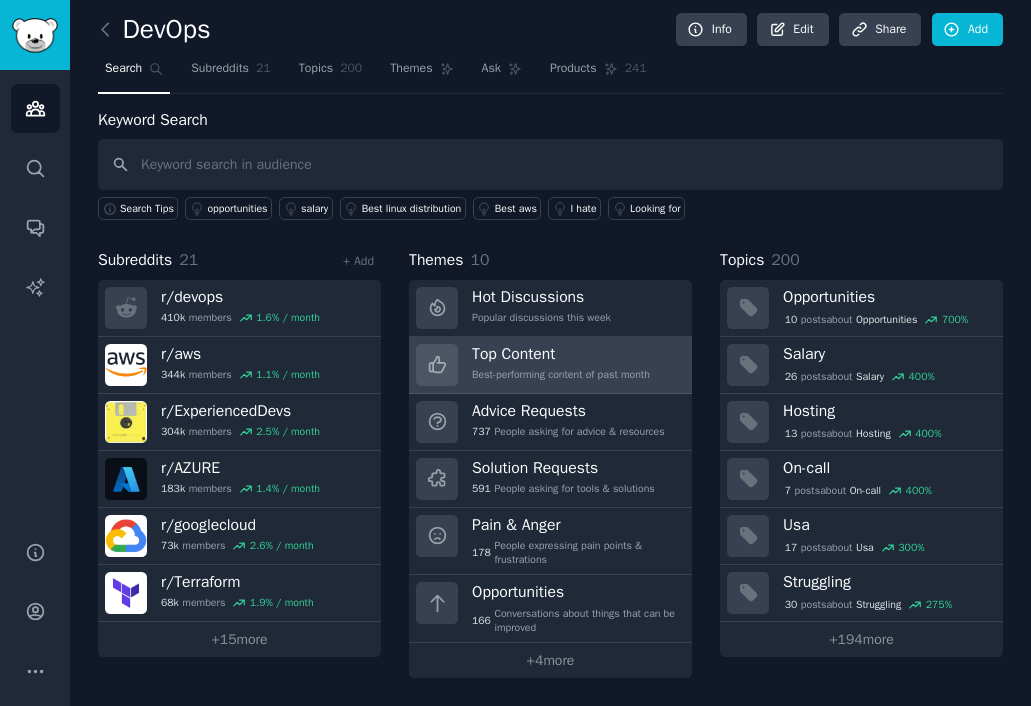 click on "Best-performing content of past month" at bounding box center (561, 375) 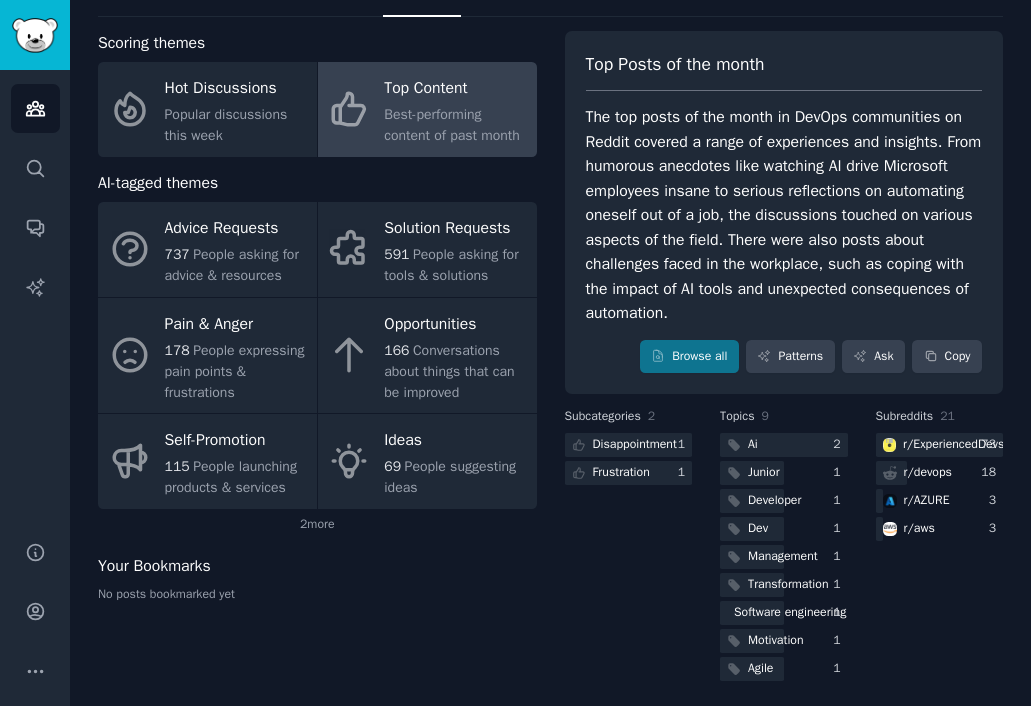scroll, scrollTop: 88, scrollLeft: 0, axis: vertical 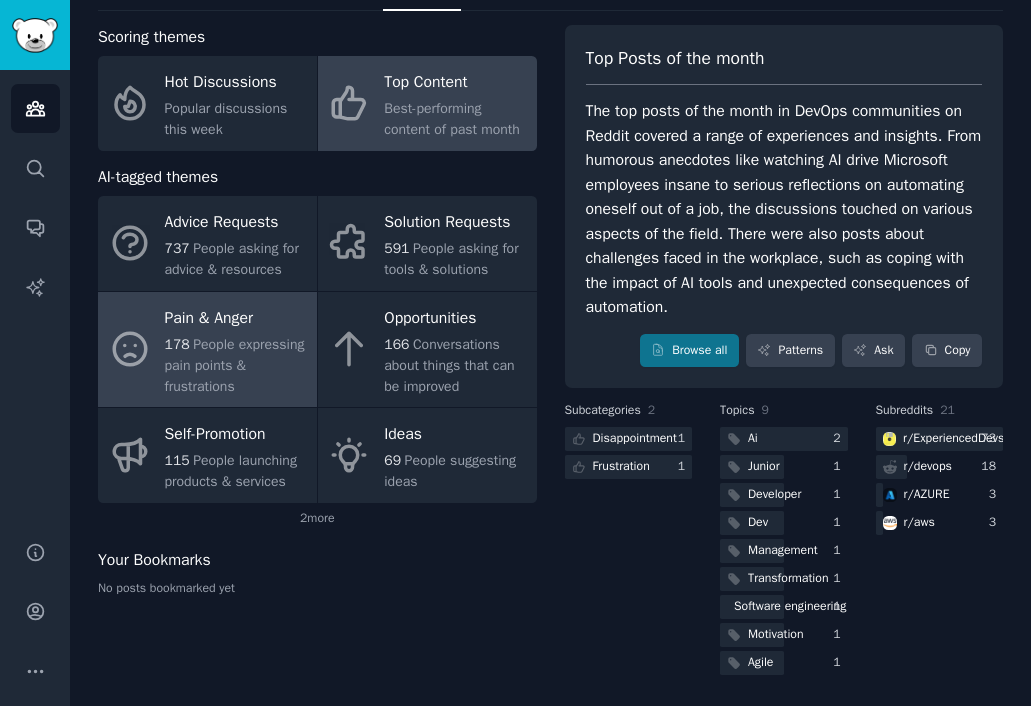 click on "178 People expressing pain points & frustrations" at bounding box center (236, 365) 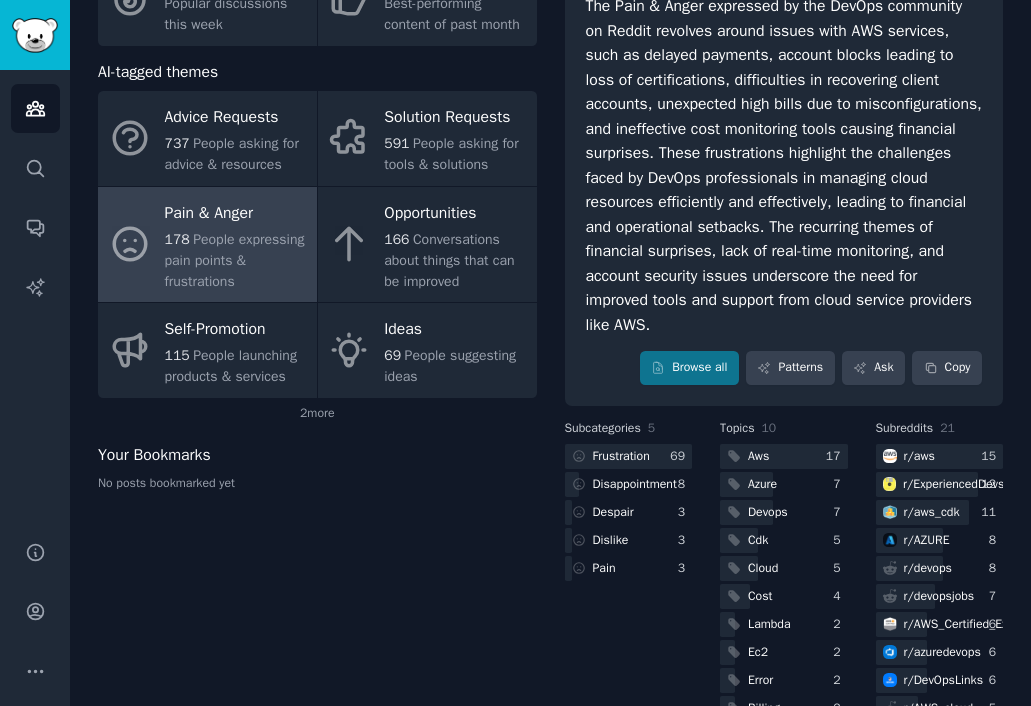 scroll, scrollTop: 205, scrollLeft: 0, axis: vertical 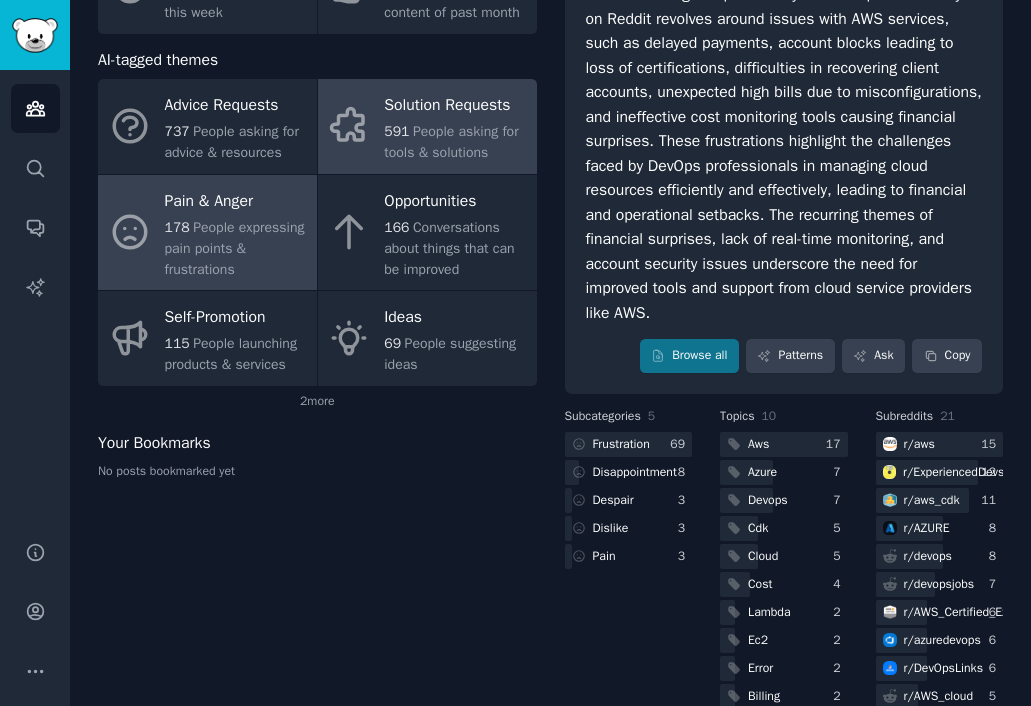 click on "Solution Requests" at bounding box center [455, 106] 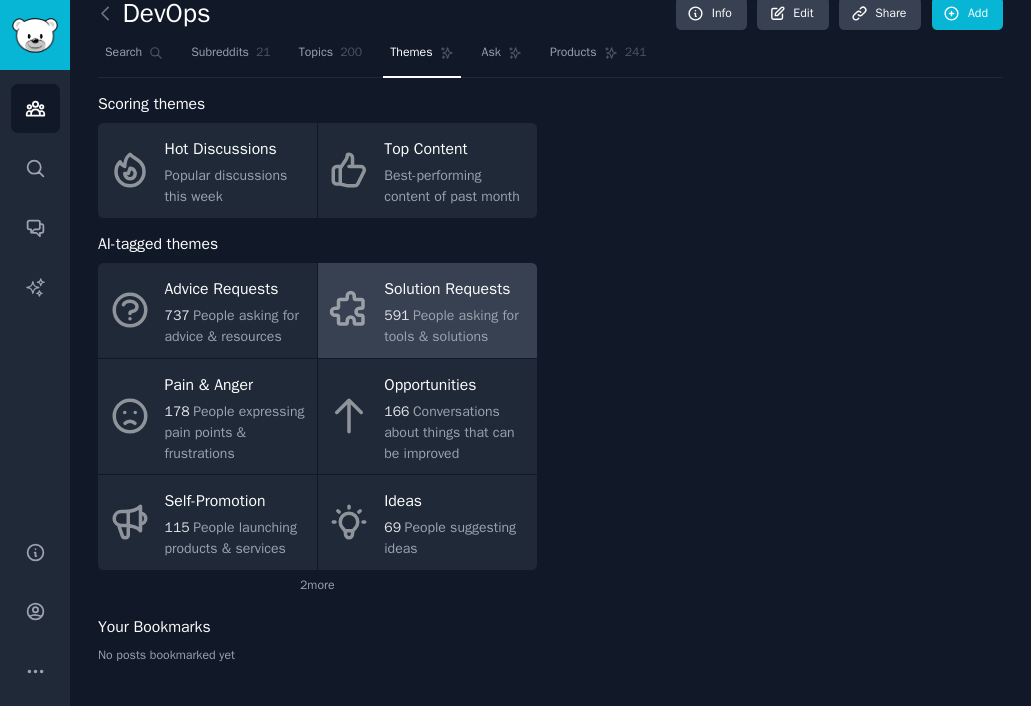 scroll, scrollTop: 63, scrollLeft: 0, axis: vertical 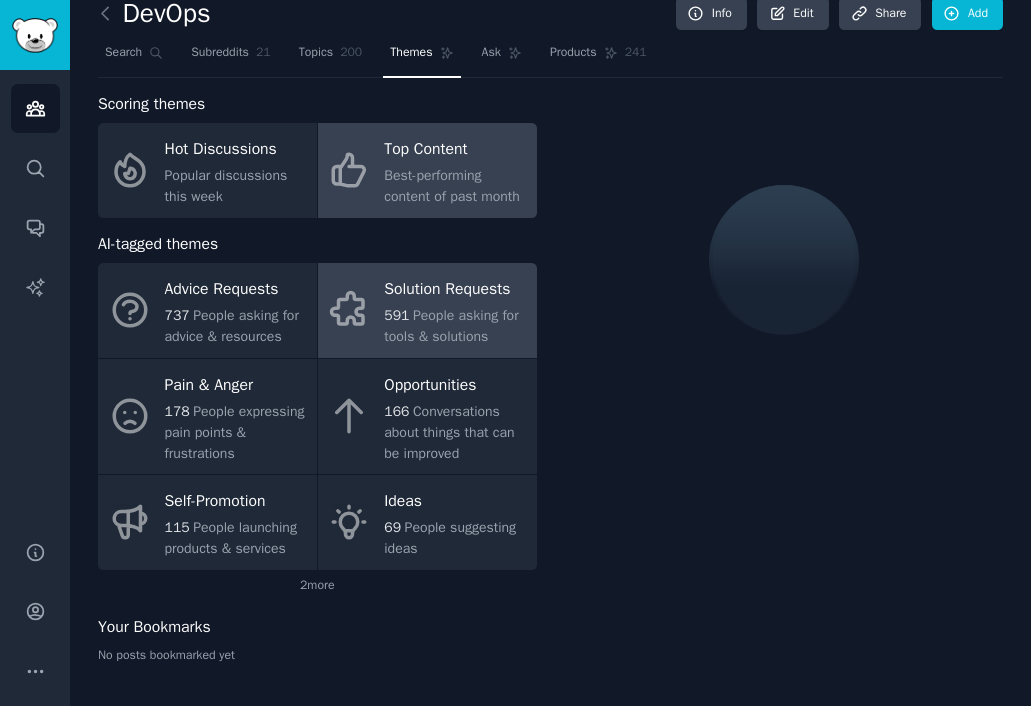drag, startPoint x: 460, startPoint y: 126, endPoint x: 501, endPoint y: 158, distance: 52.009613 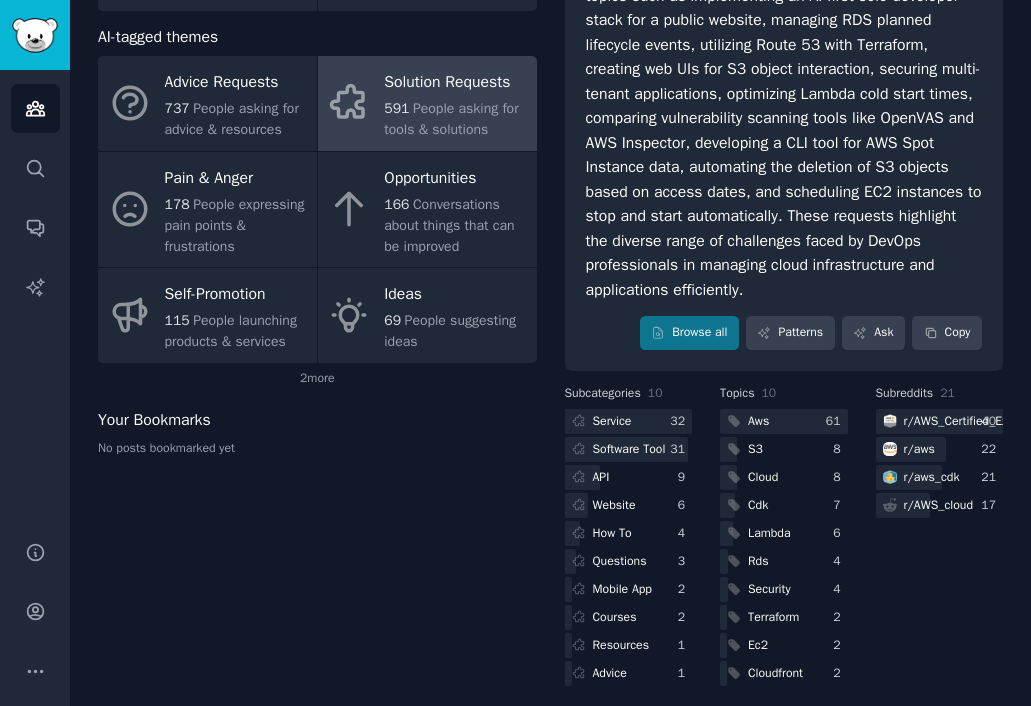 scroll, scrollTop: 239, scrollLeft: 0, axis: vertical 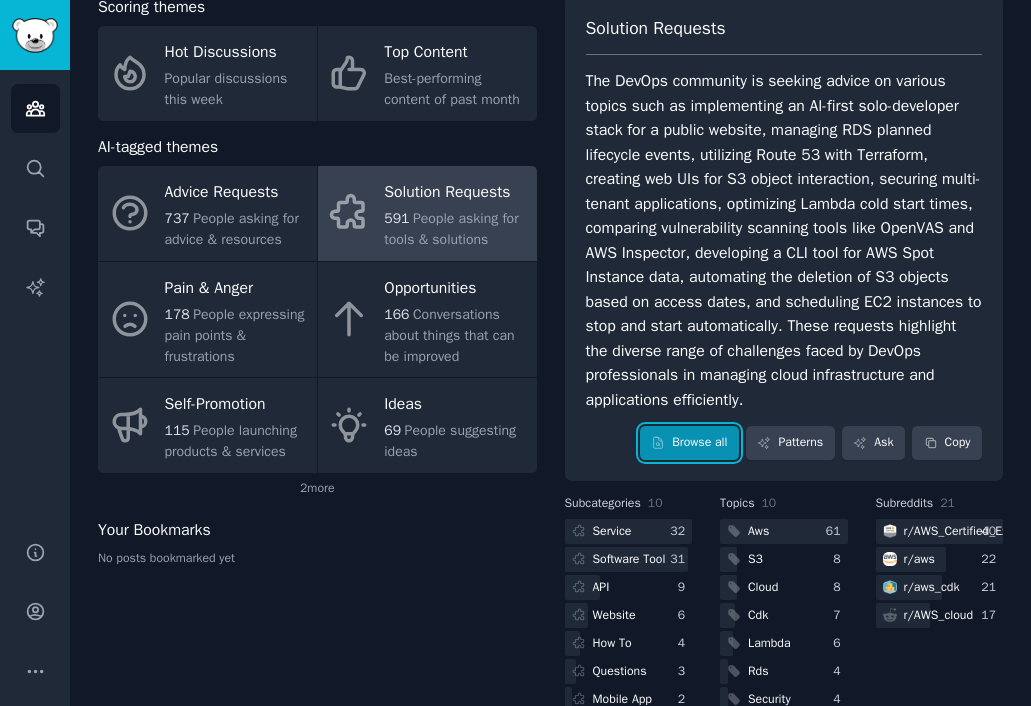 click on "Browse all" at bounding box center (689, 443) 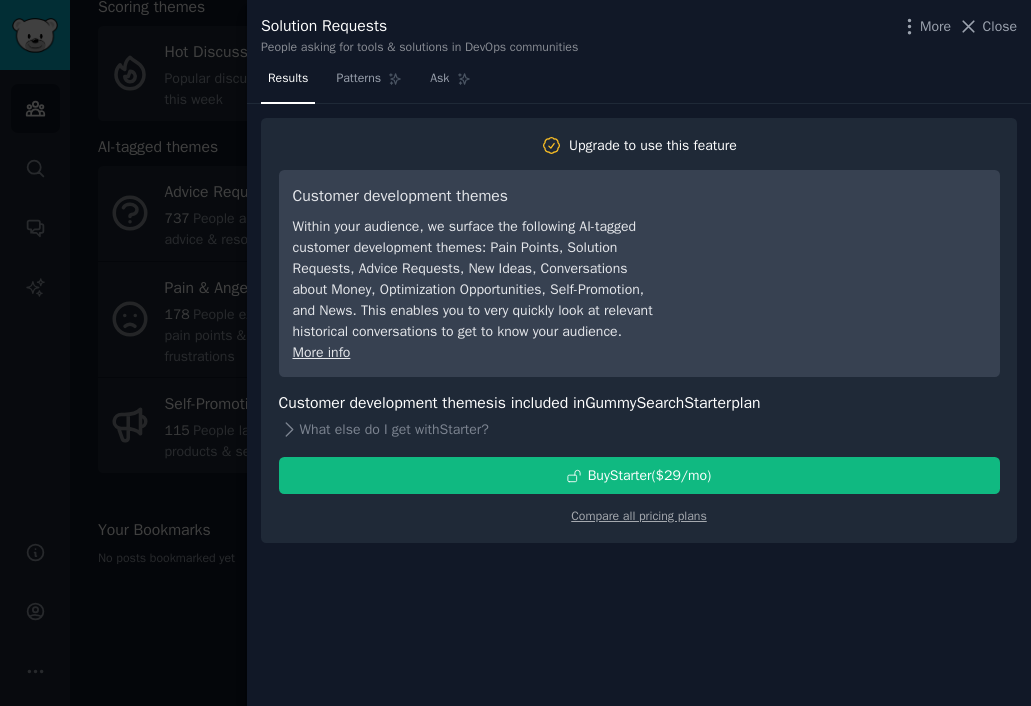 click at bounding box center [515, 353] 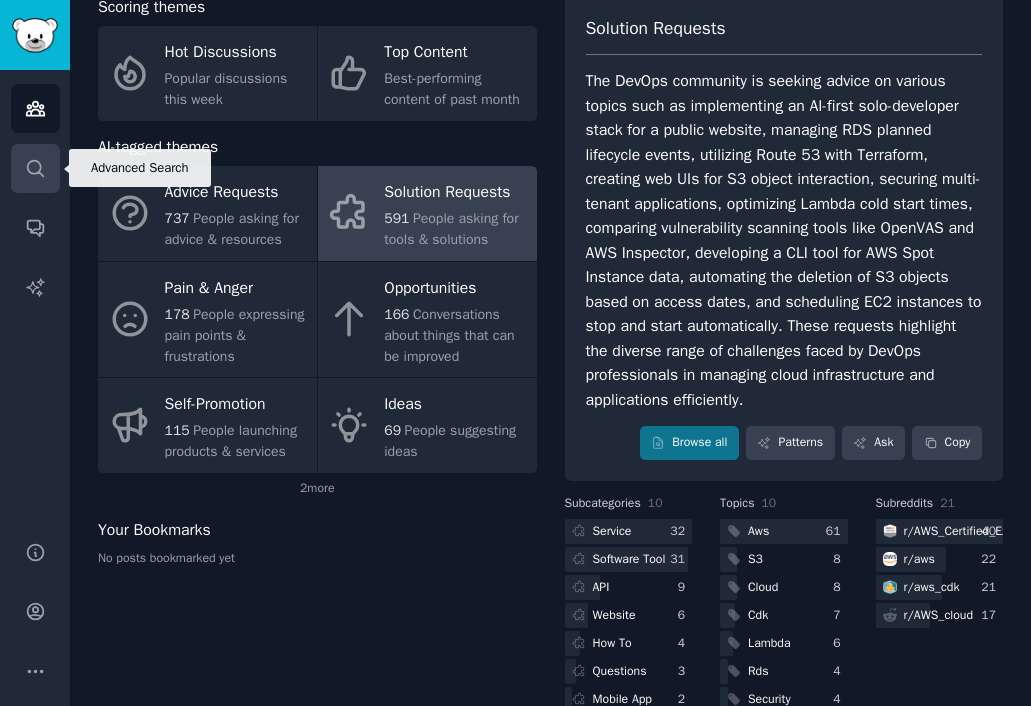 click on "Search" at bounding box center [35, 168] 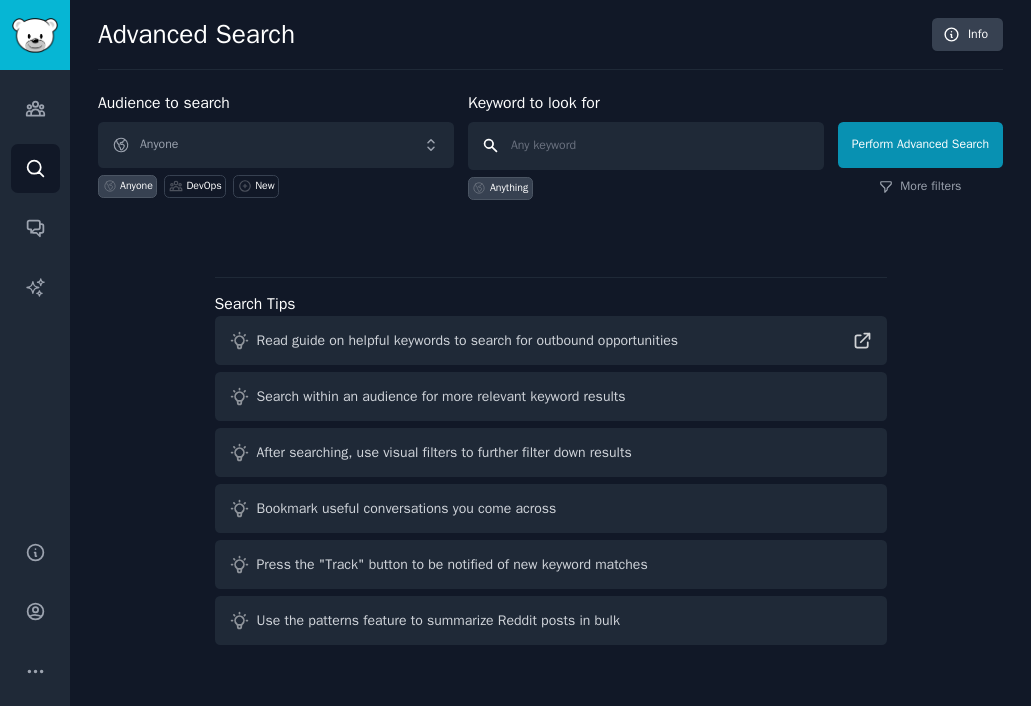 click at bounding box center [646, 146] 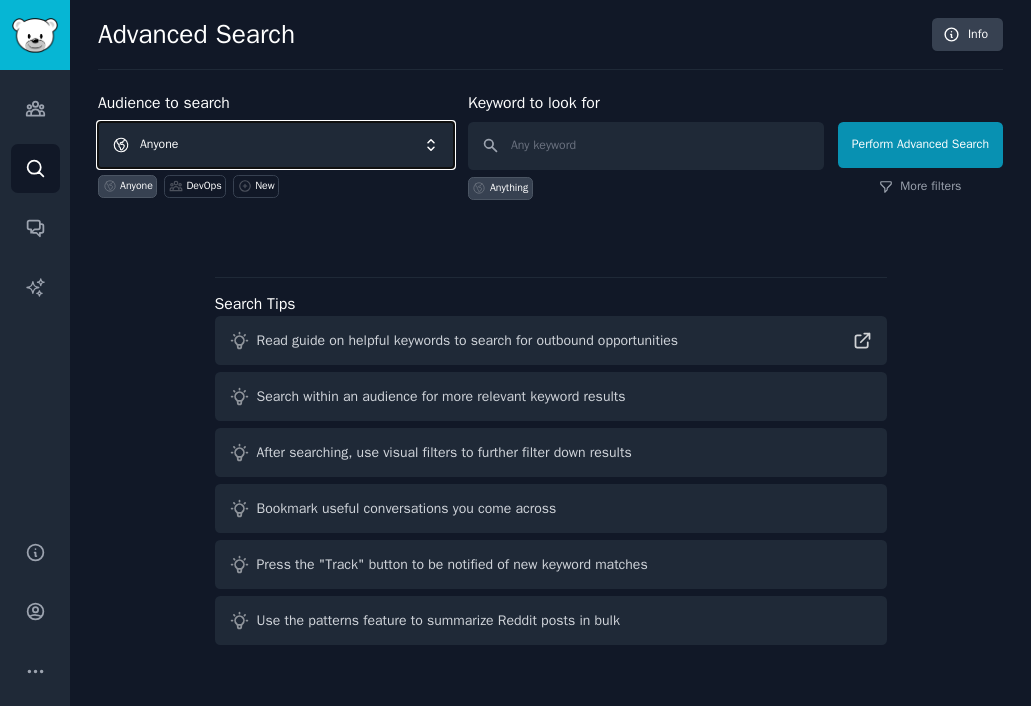 click on "Anyone" at bounding box center [276, 145] 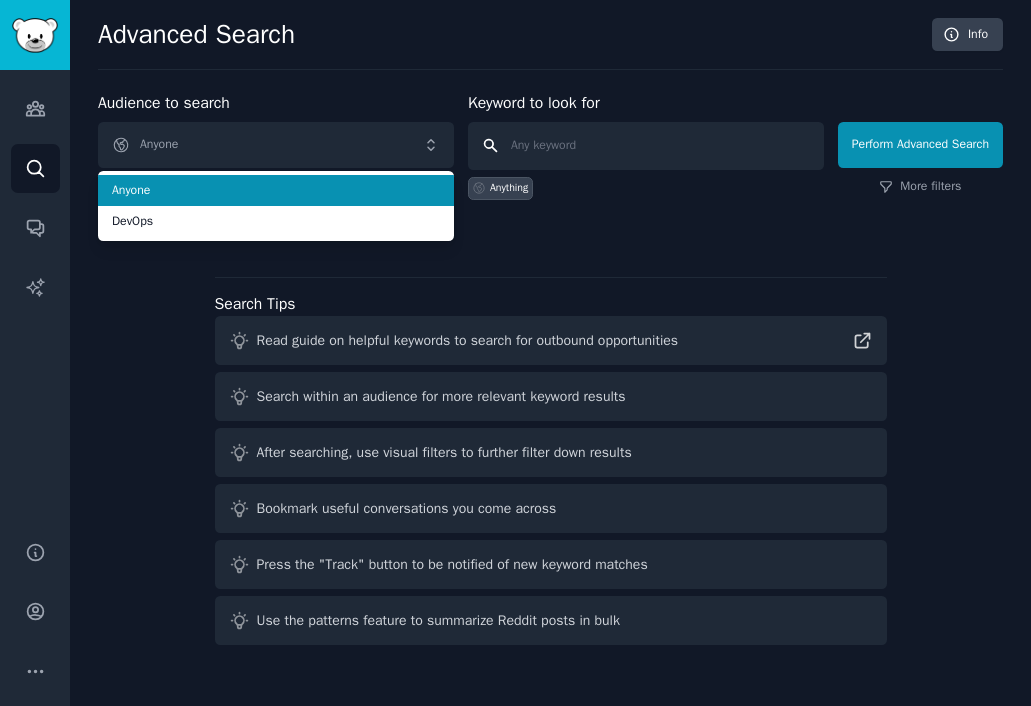 click at bounding box center [646, 146] 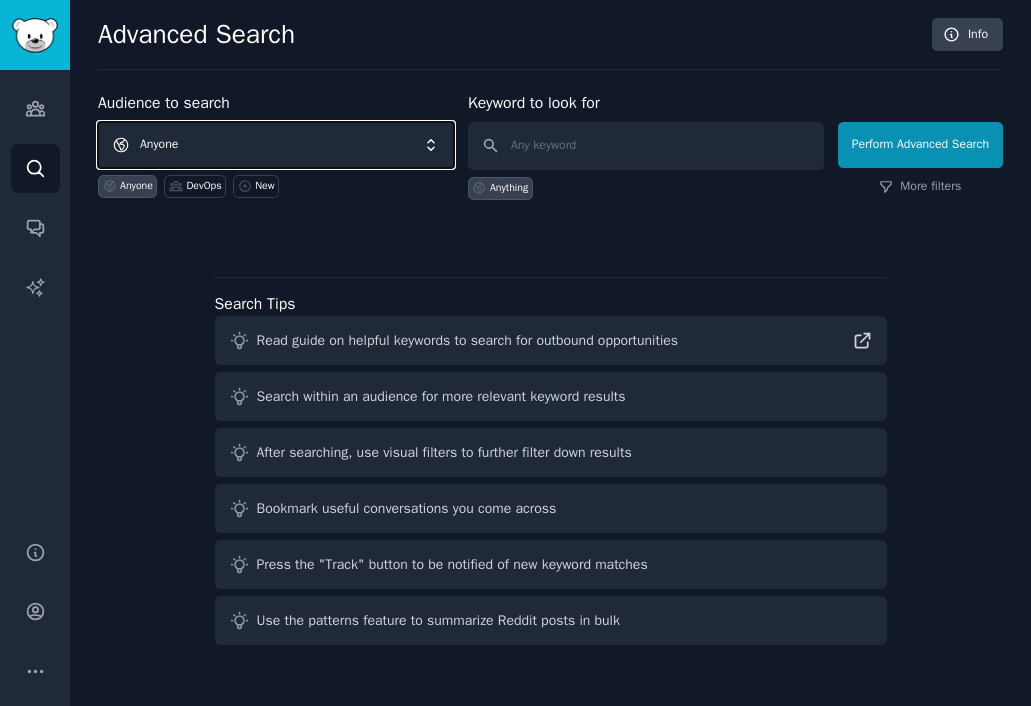 click on "Anyone" at bounding box center [276, 145] 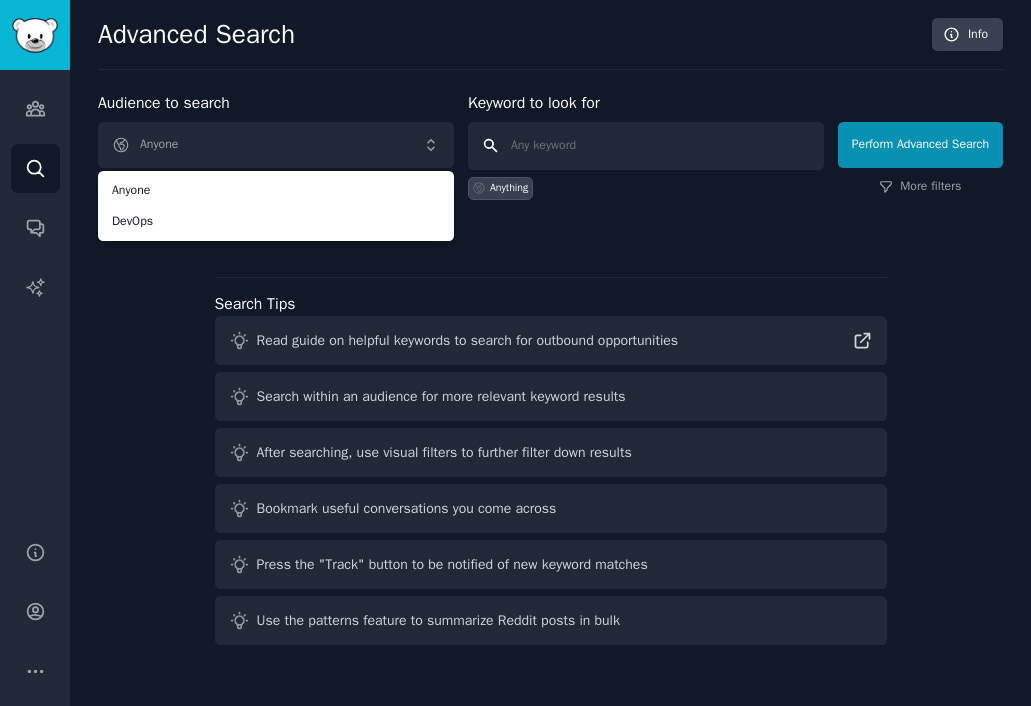 click at bounding box center (646, 146) 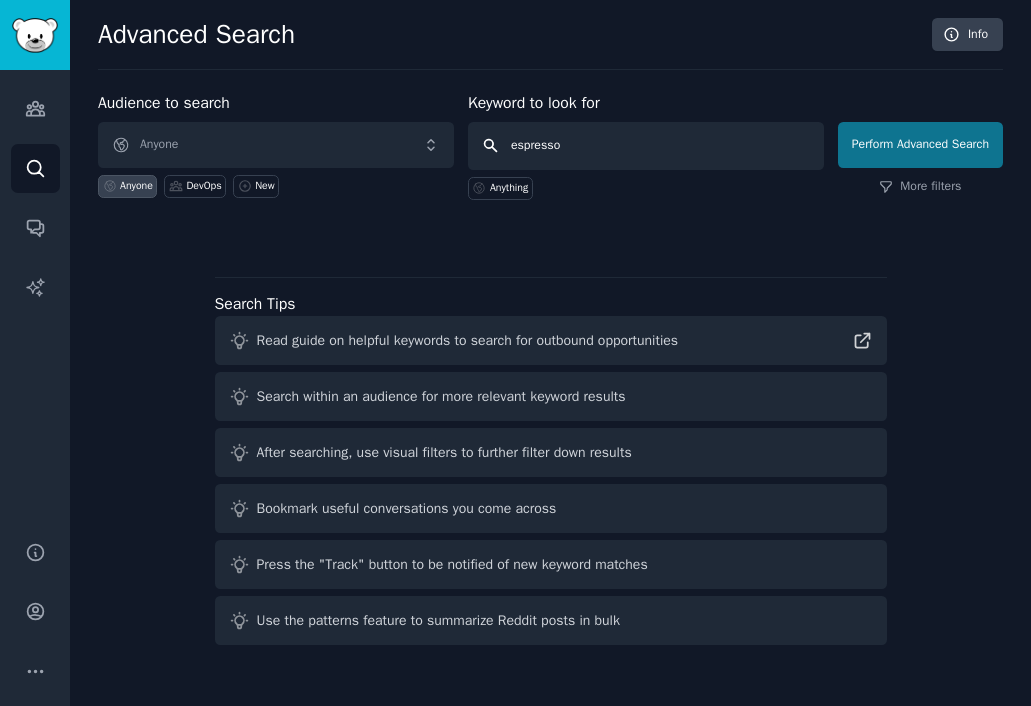 type on "espresso" 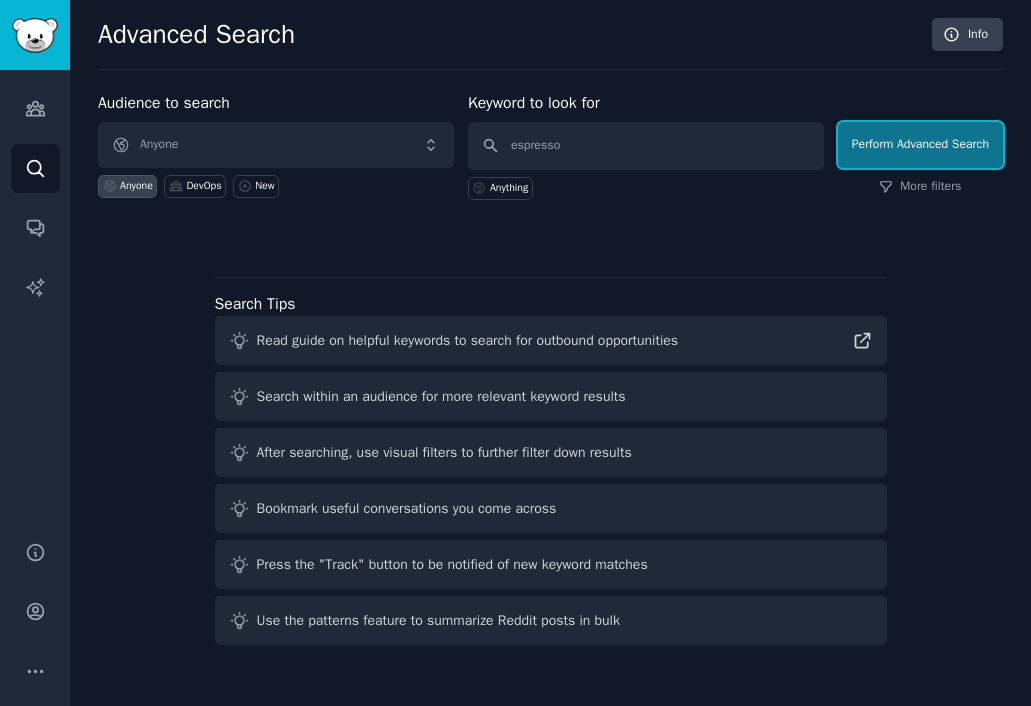 click on "Perform Advanced Search" at bounding box center [920, 145] 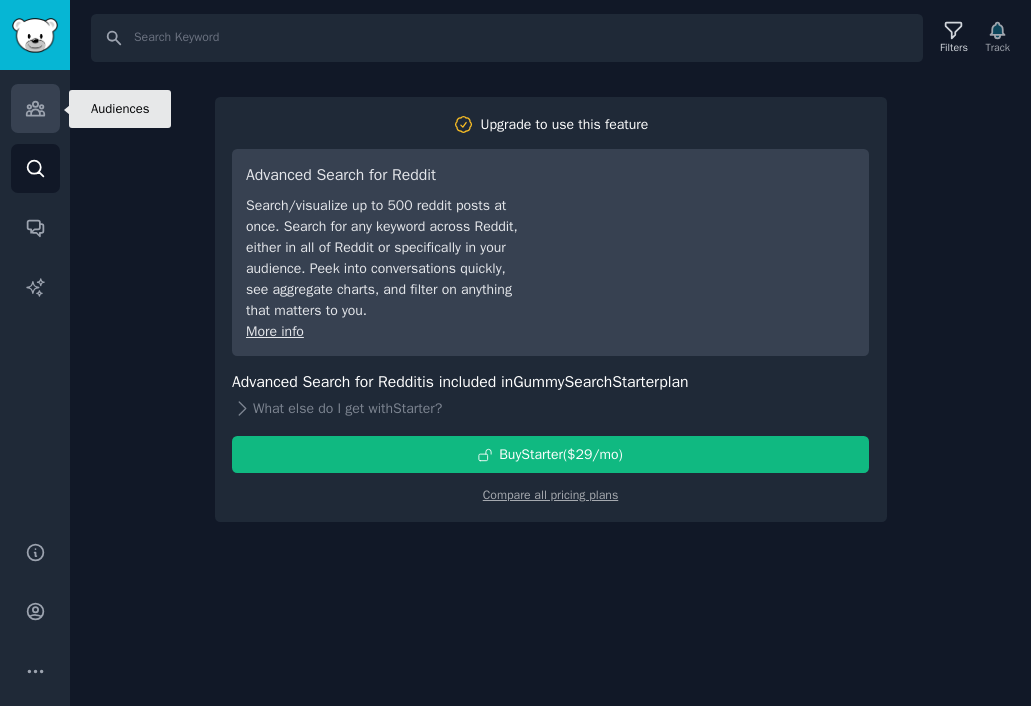 click 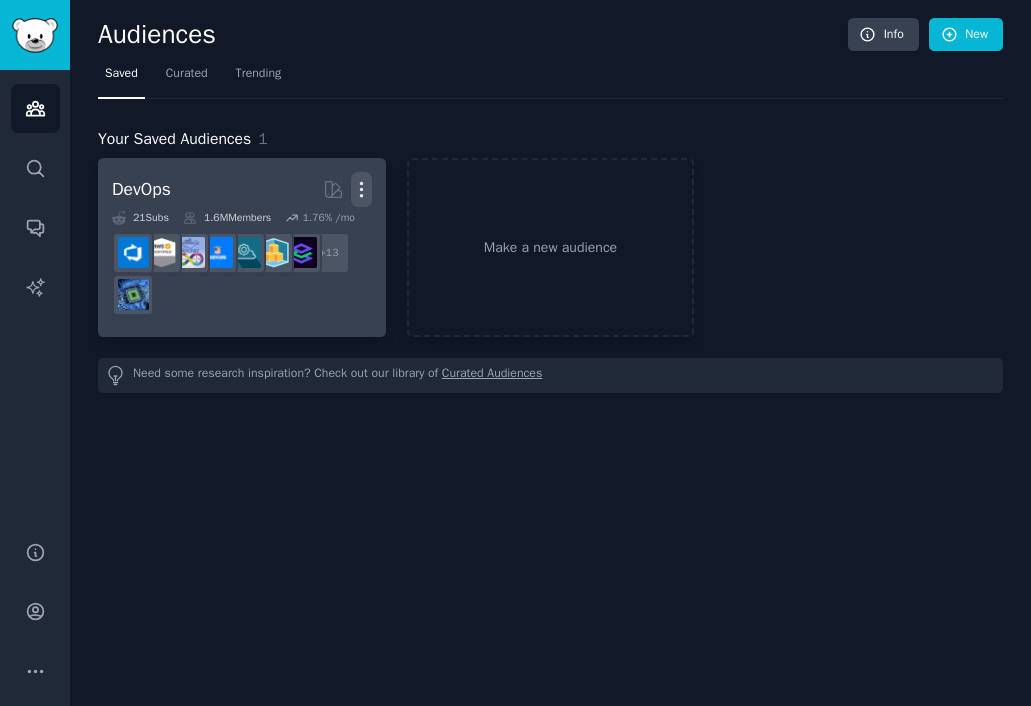 click 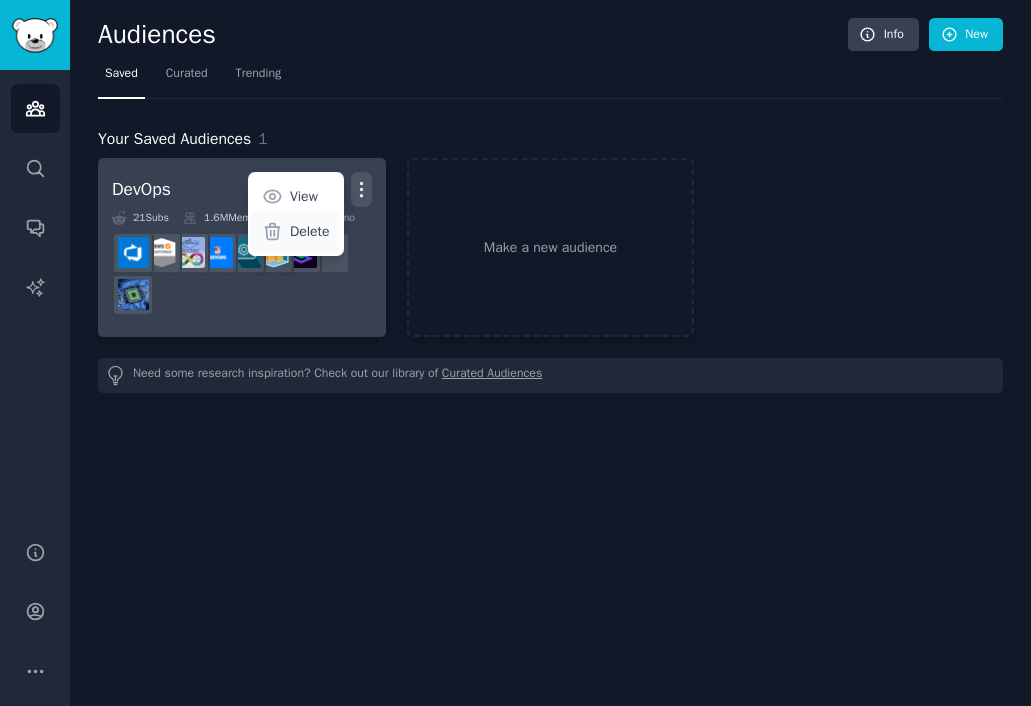 click on "Delete" at bounding box center [310, 231] 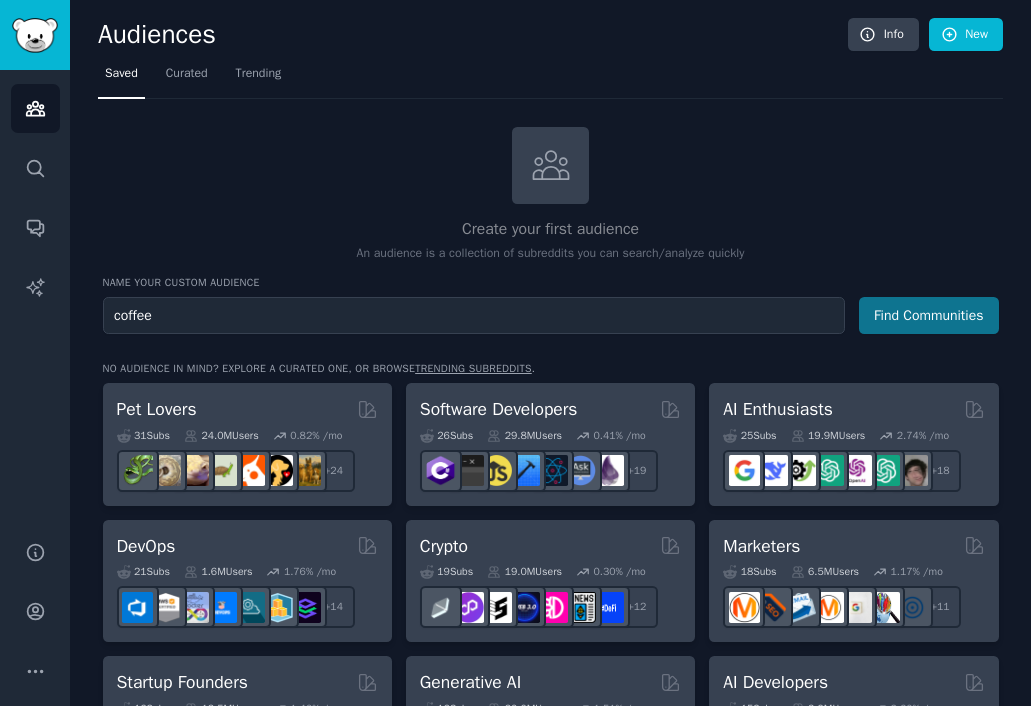 type on "coffee" 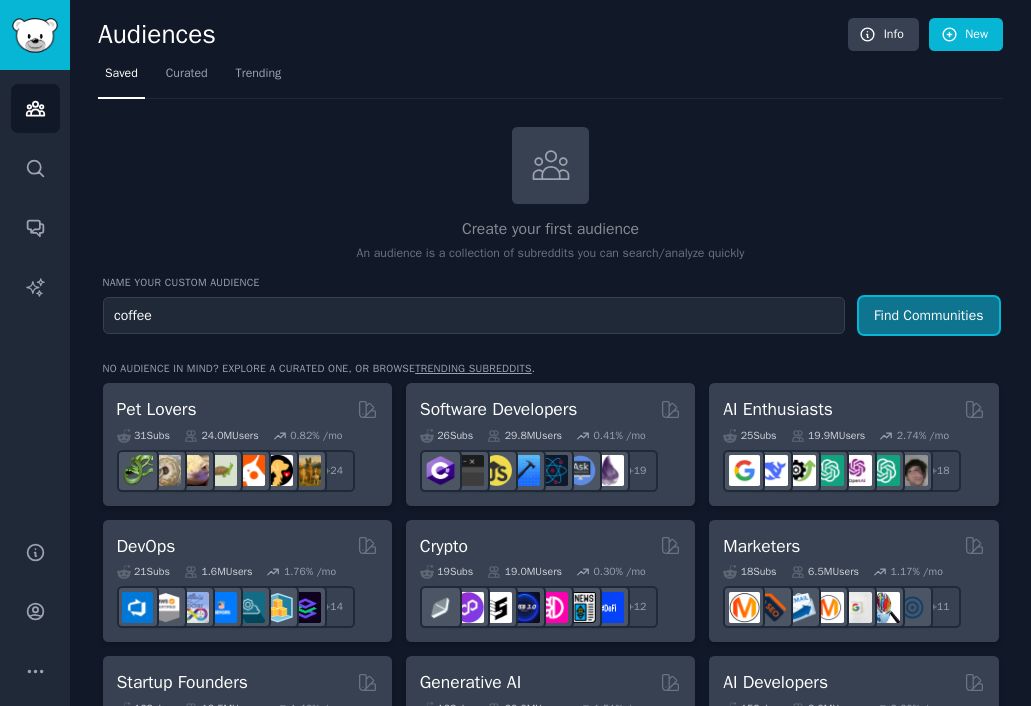 click on "Find Communities" at bounding box center (929, 315) 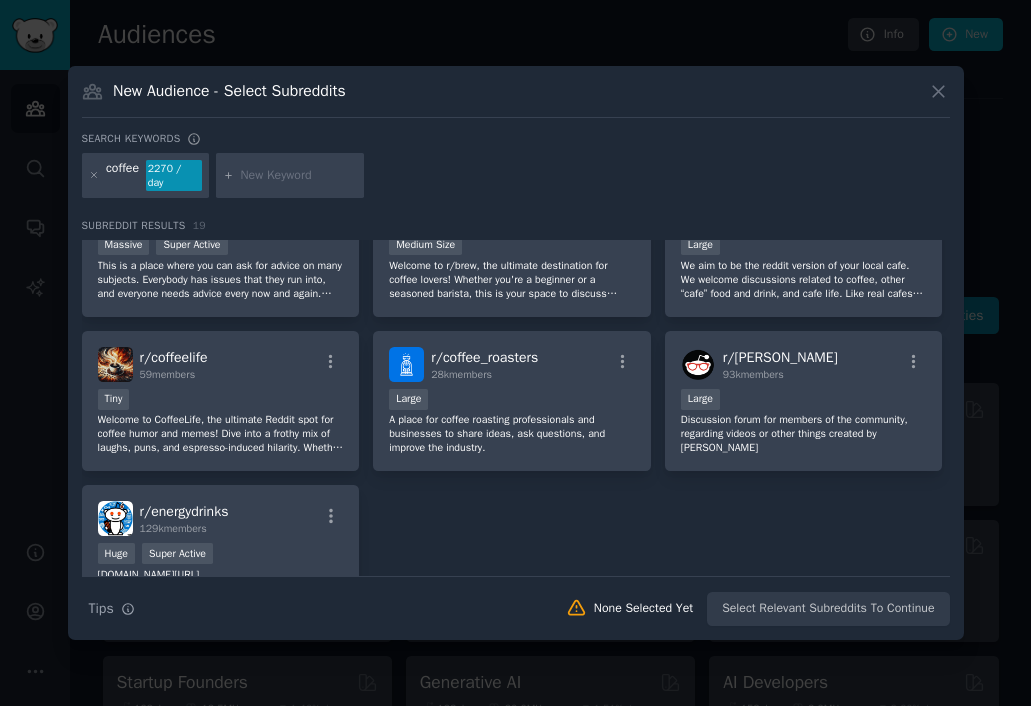 scroll, scrollTop: 672, scrollLeft: 0, axis: vertical 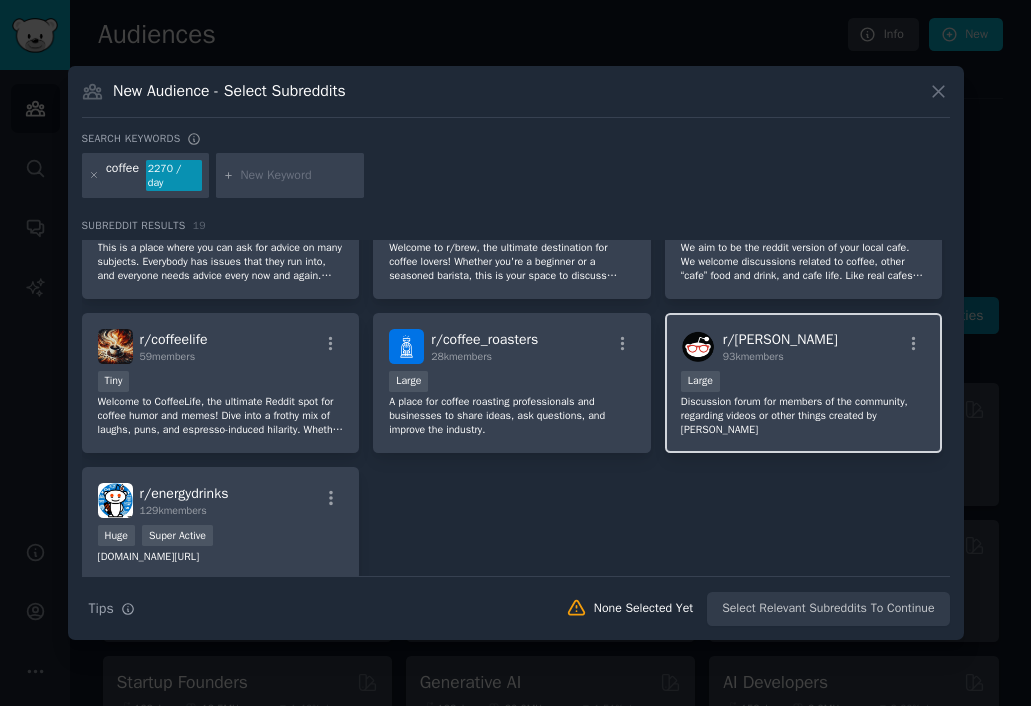 click on "Discussion forum for members of the community, regarding videos or other things created by James" at bounding box center [804, 416] 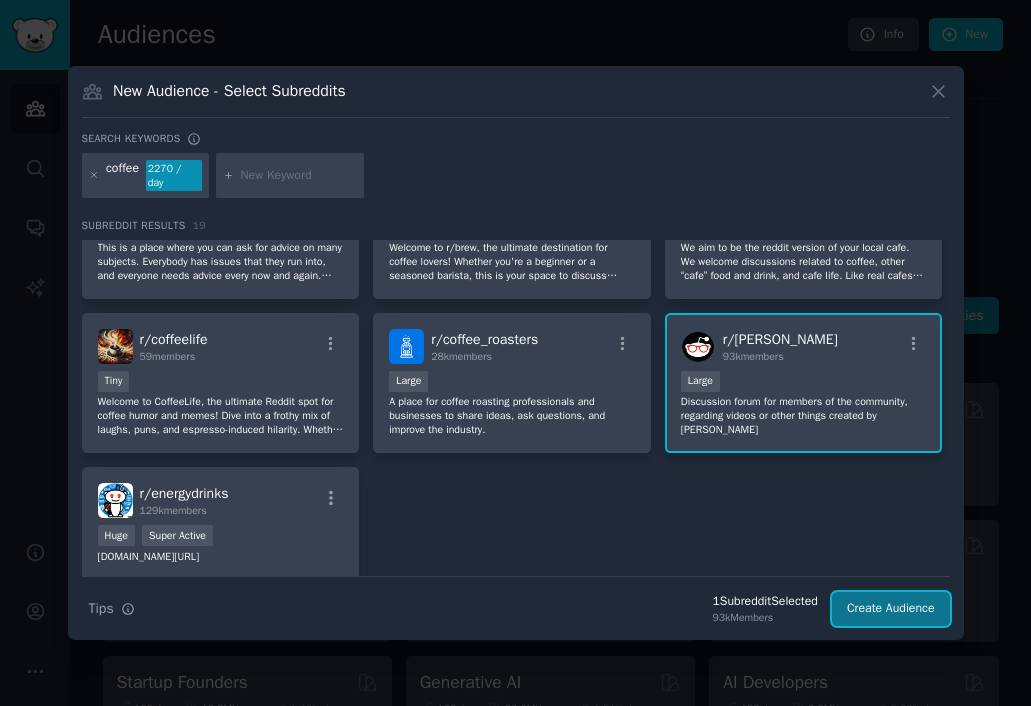 click on "Create Audience" at bounding box center (891, 609) 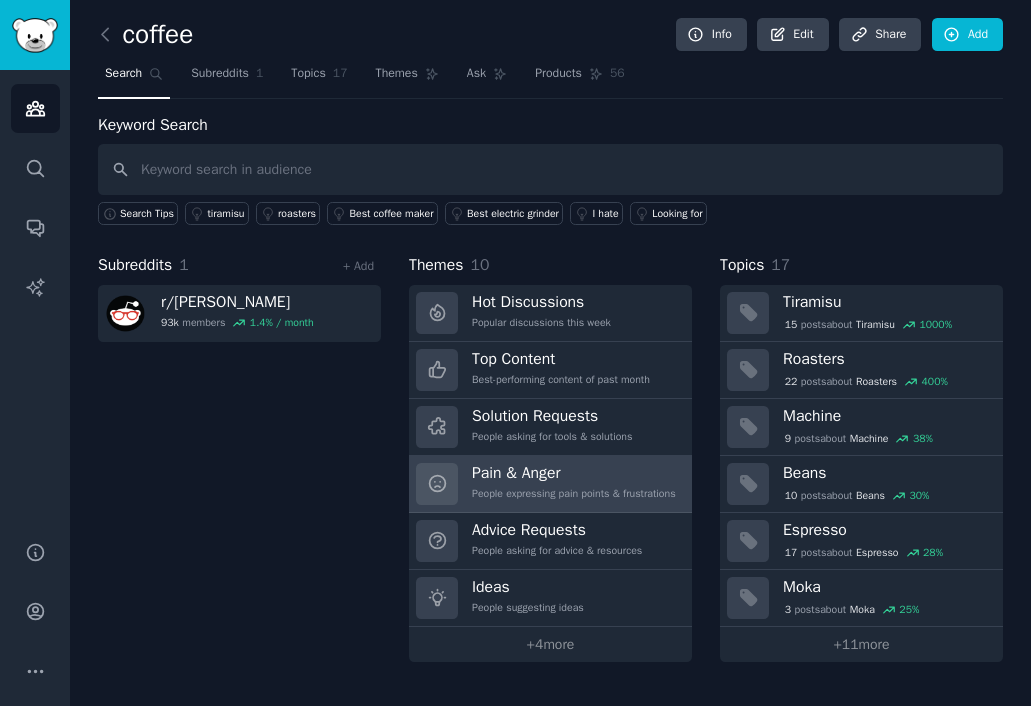 click on "Pain & Anger" at bounding box center [574, 473] 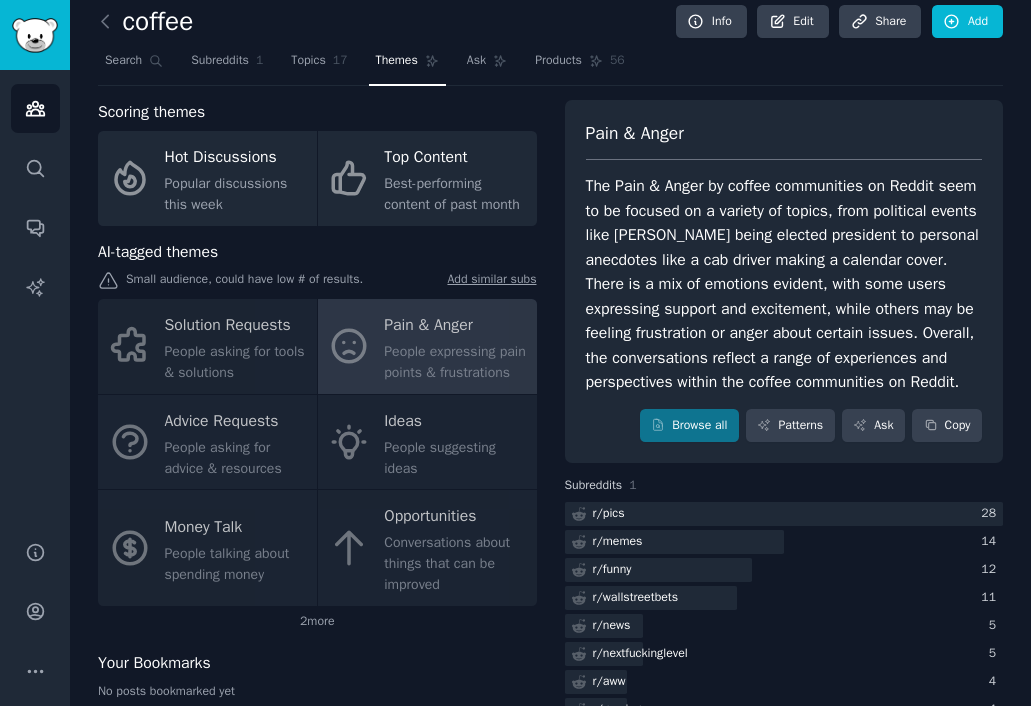 scroll, scrollTop: 15, scrollLeft: 0, axis: vertical 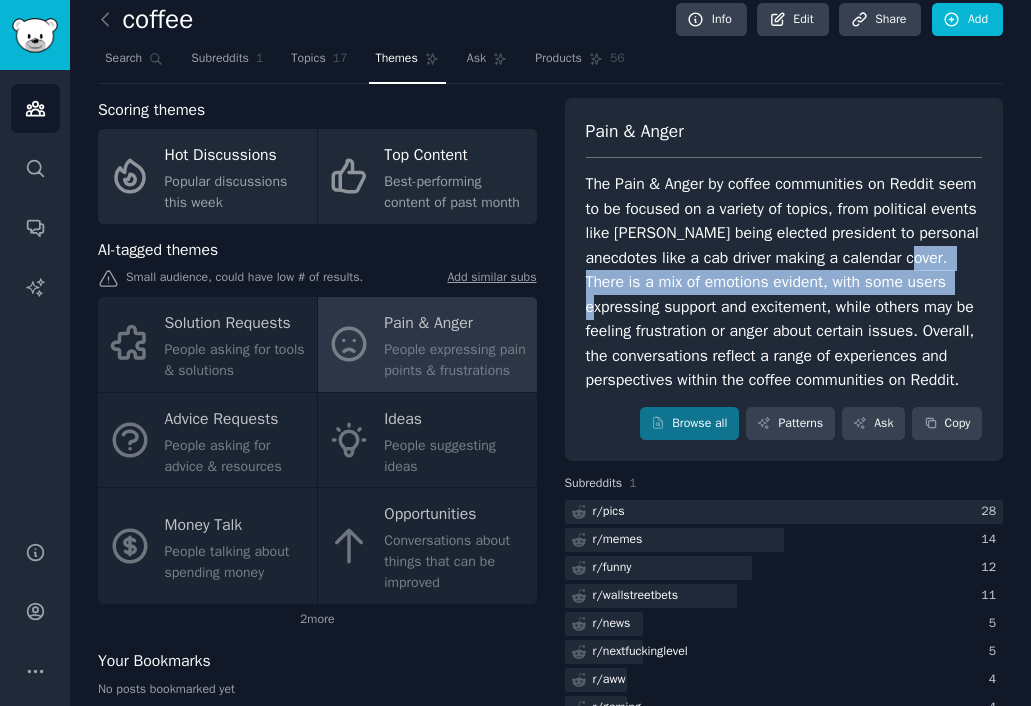 drag, startPoint x: 687, startPoint y: 281, endPoint x: 744, endPoint y: 306, distance: 62.241467 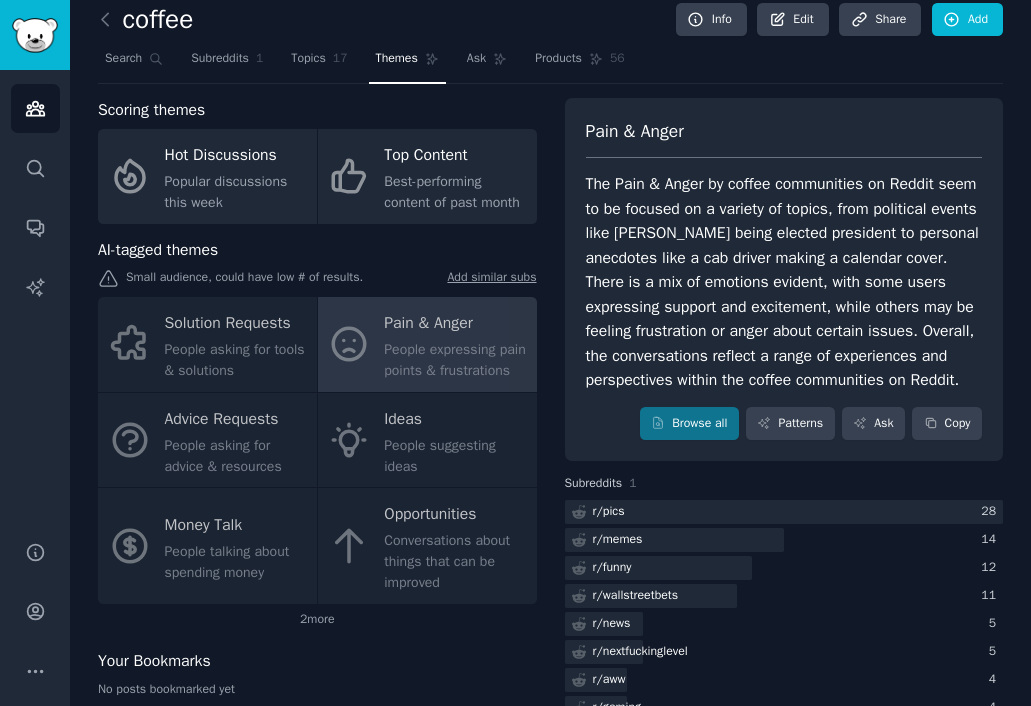 click on "The Pain & Anger by coffee communities on Reddit seem to be focused on a variety of topics, from political events like Joe Biden being elected president to personal anecdotes like a cab driver making a calendar cover. There is a mix of emotions evident, with some users expressing support and excitement, while others may be feeling frustration or anger about certain issues. Overall, the conversations reflect a range of experiences and perspectives within the coffee communities on Reddit." at bounding box center [784, 282] 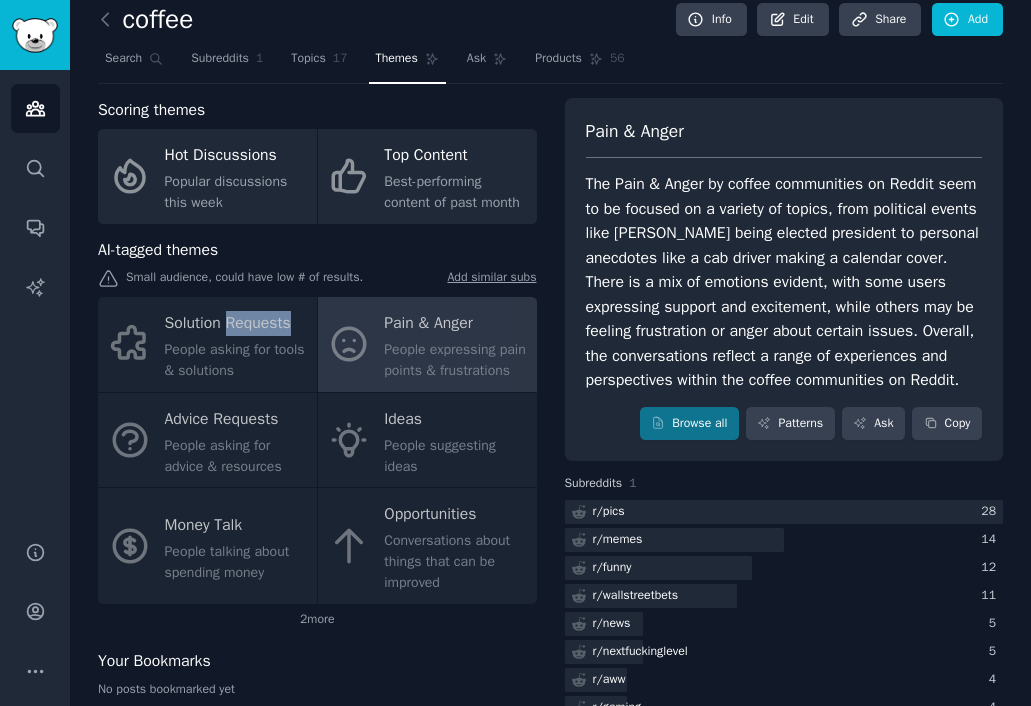 click on "Solution Requests People asking for tools & solutions Pain & Anger People expressing pain points & frustrations Advice Requests People asking for advice & resources Ideas People suggesting ideas Money Talk People talking about spending money Opportunities Conversations about things that can be improved" at bounding box center [317, 450] 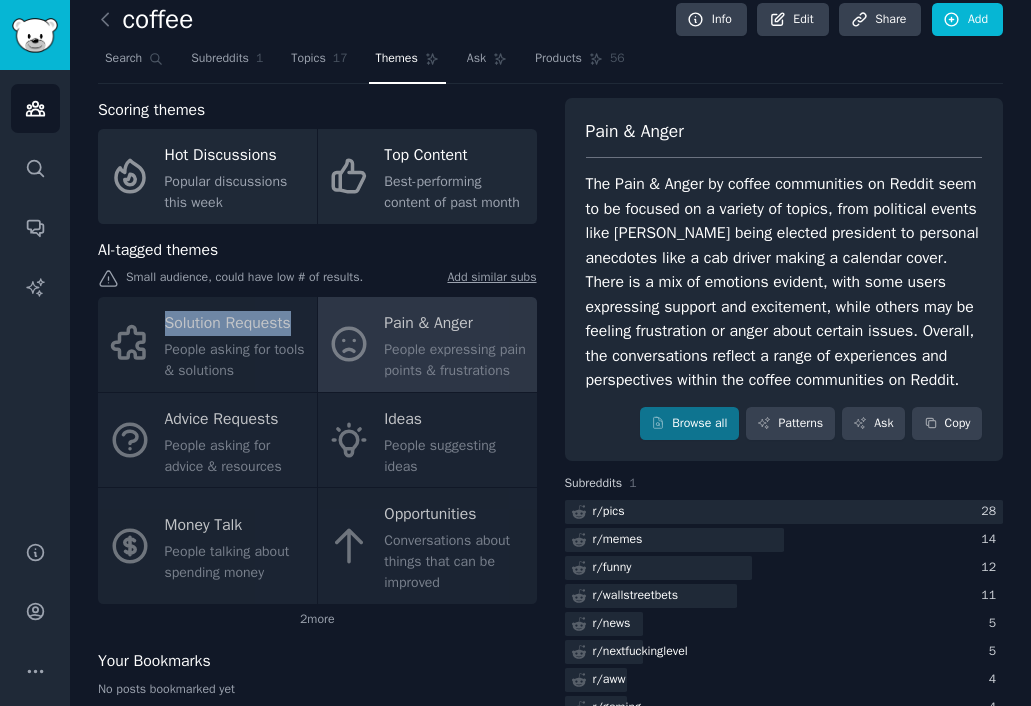 click on "Solution Requests People asking for tools & solutions Pain & Anger People expressing pain points & frustrations Advice Requests People asking for advice & resources Ideas People suggesting ideas Money Talk People talking about spending money Opportunities Conversations about things that can be improved" at bounding box center [317, 450] 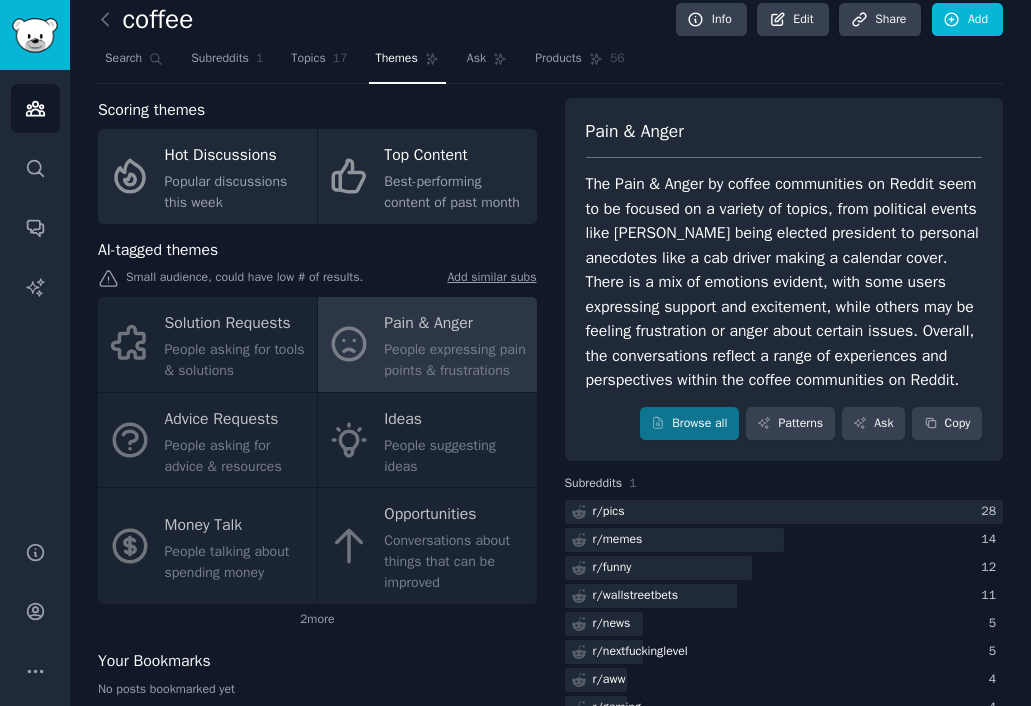 click on "Solution Requests People asking for tools & solutions Pain & Anger People expressing pain points & frustrations Advice Requests People asking for advice & resources Ideas People suggesting ideas Money Talk People talking about spending money Opportunities Conversations about things that can be improved" at bounding box center [317, 450] 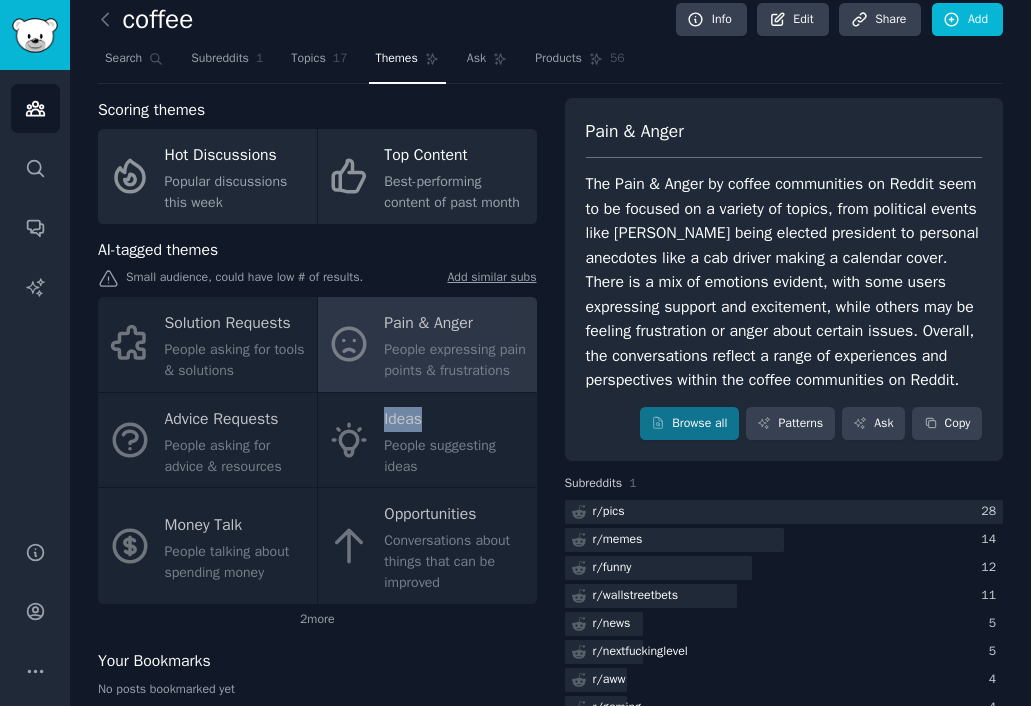 click on "Solution Requests People asking for tools & solutions Pain & Anger People expressing pain points & frustrations Advice Requests People asking for advice & resources Ideas People suggesting ideas Money Talk People talking about spending money Opportunities Conversations about things that can be improved" at bounding box center (317, 450) 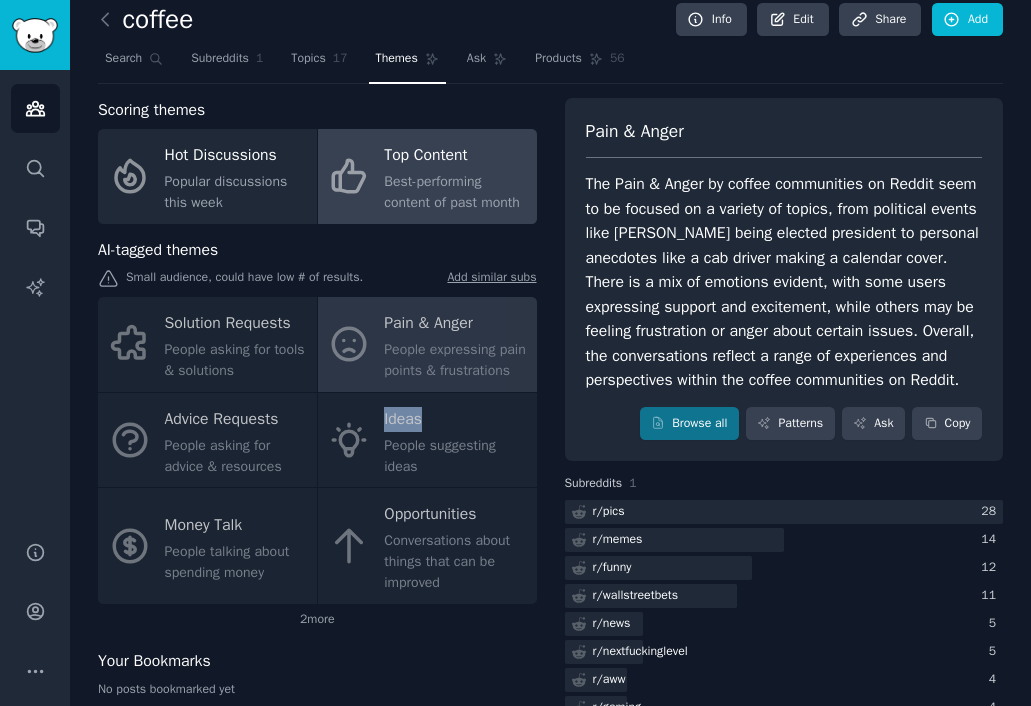 click on "Top Content" at bounding box center [455, 156] 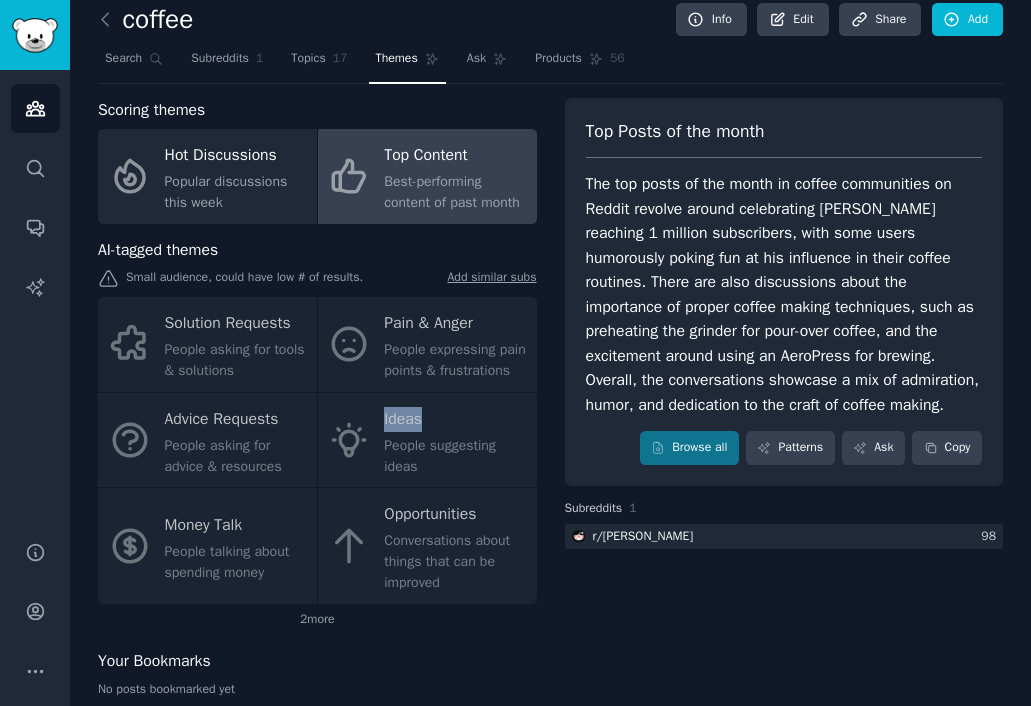 scroll, scrollTop: 0, scrollLeft: 0, axis: both 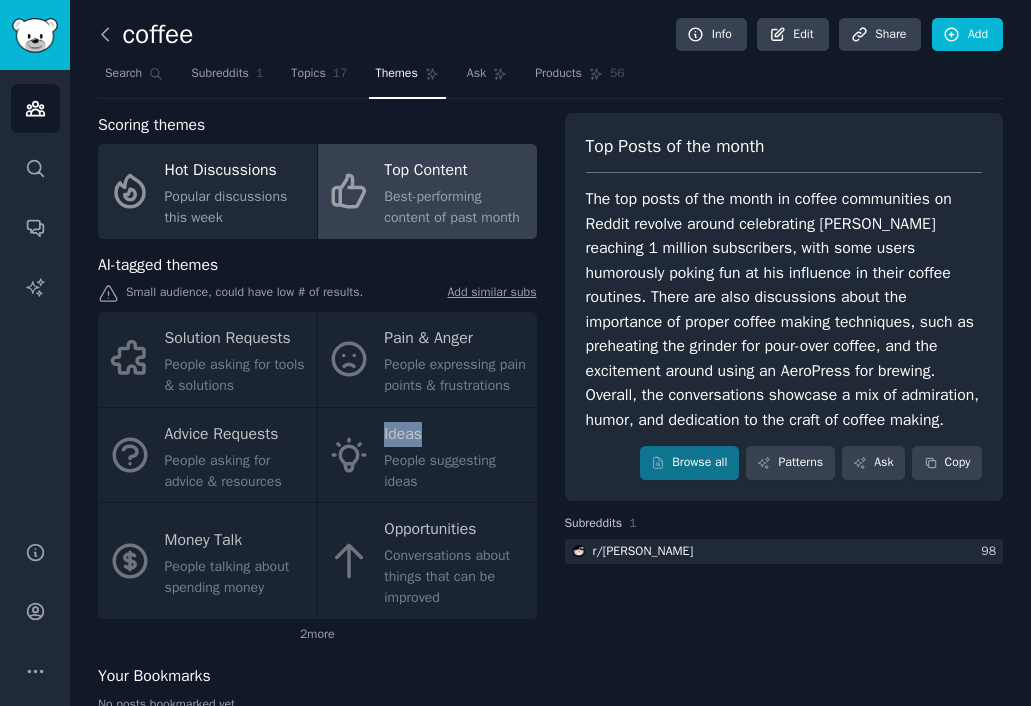click 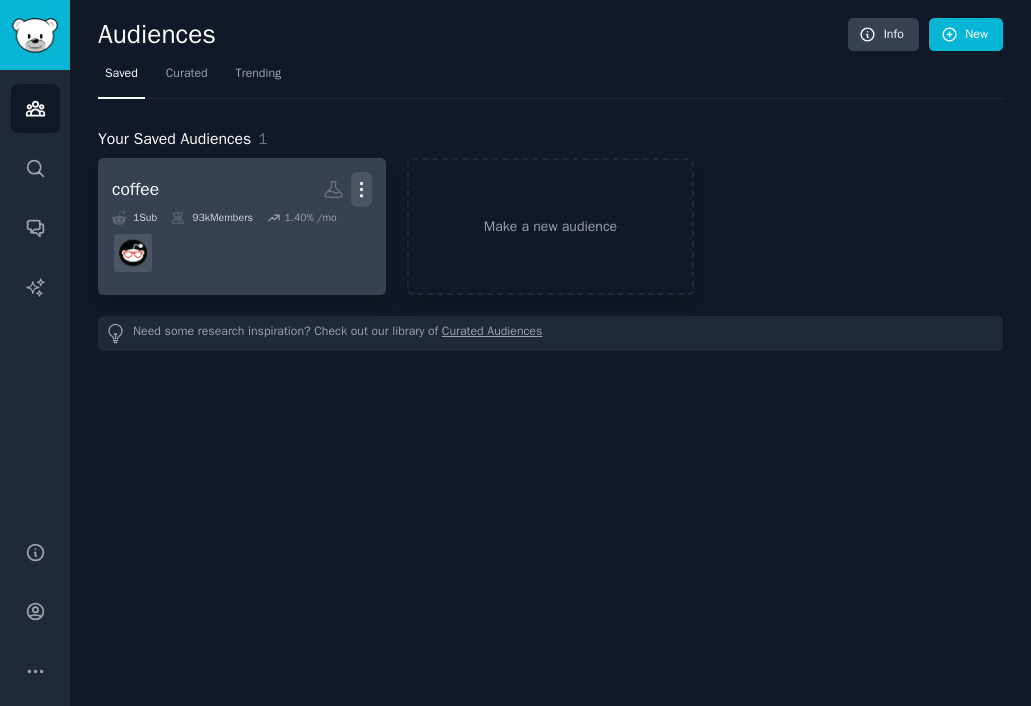 click 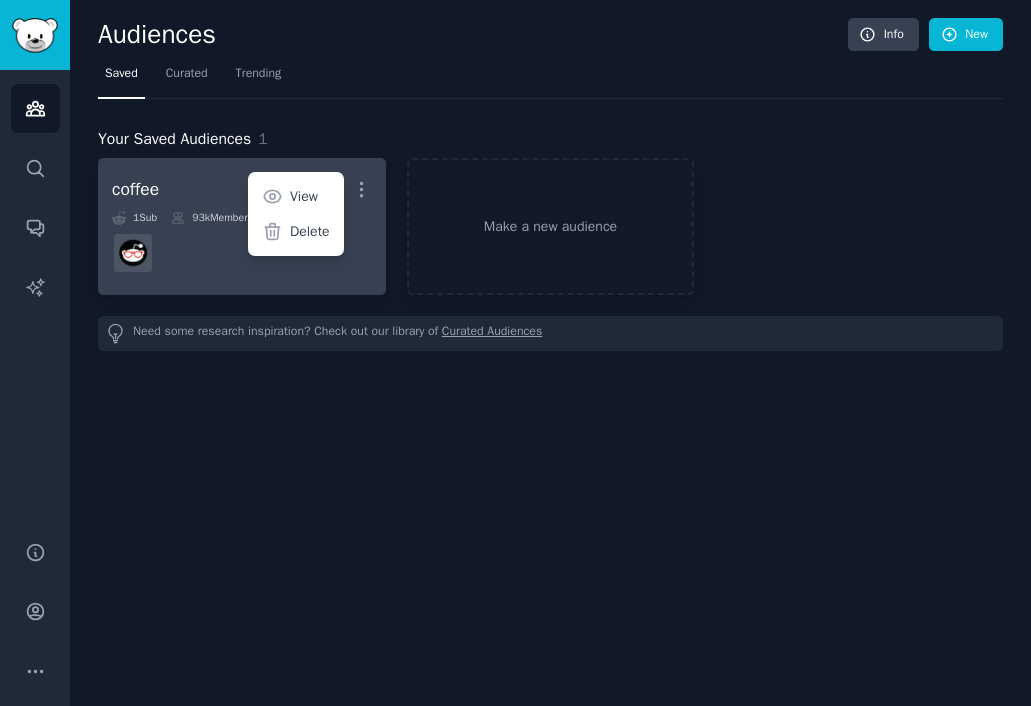 click at bounding box center [242, 253] 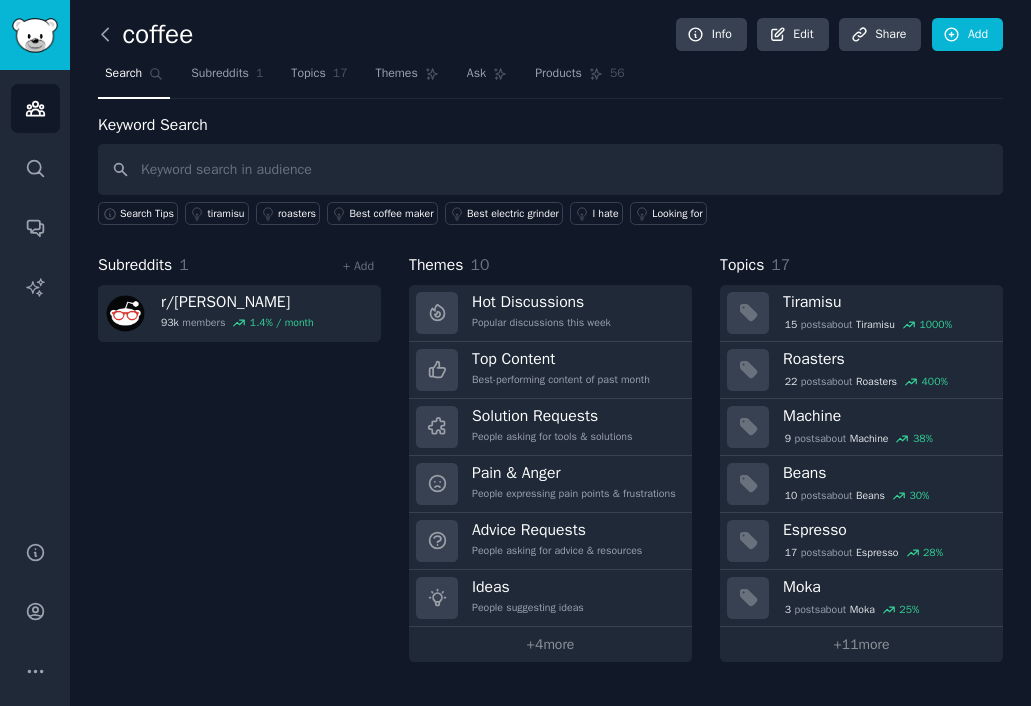 click 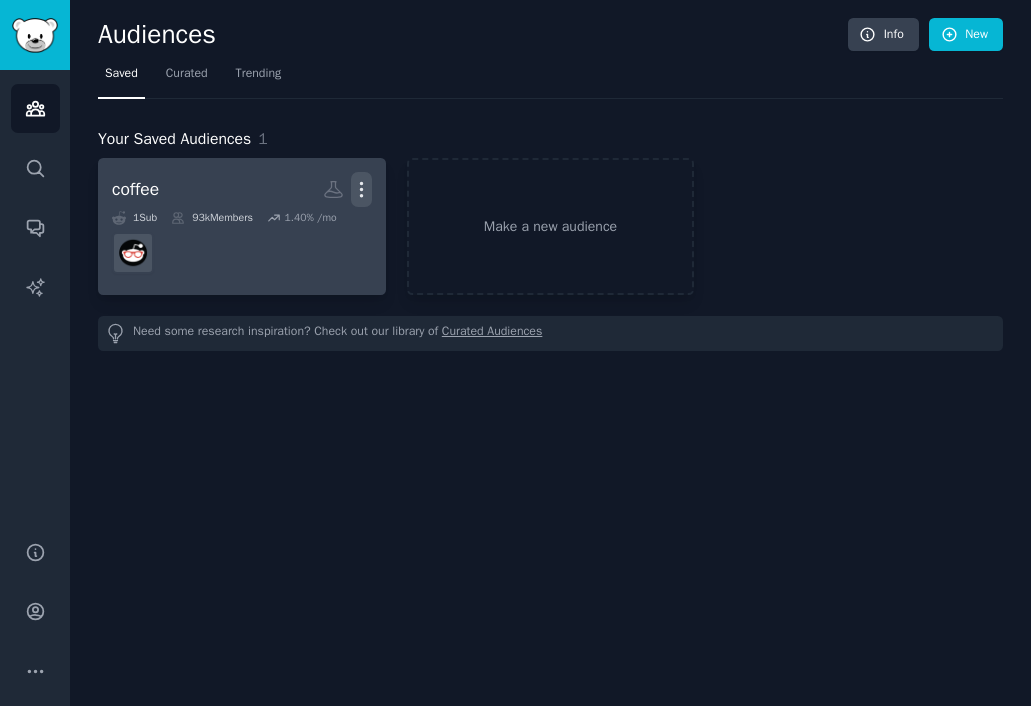 click 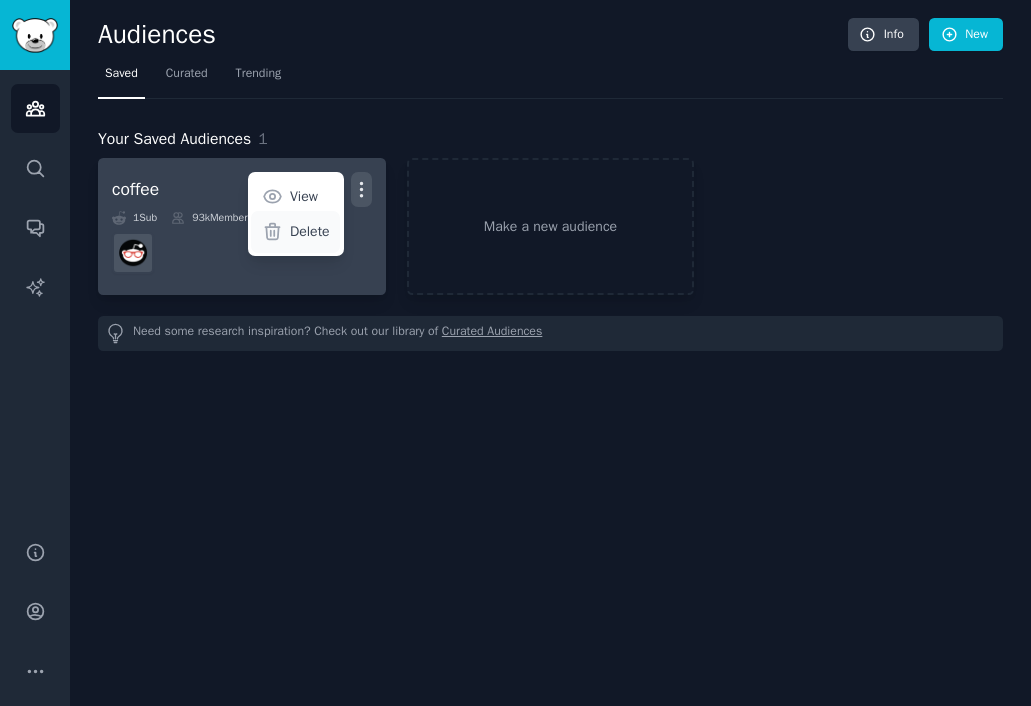 click on "Delete" at bounding box center (310, 231) 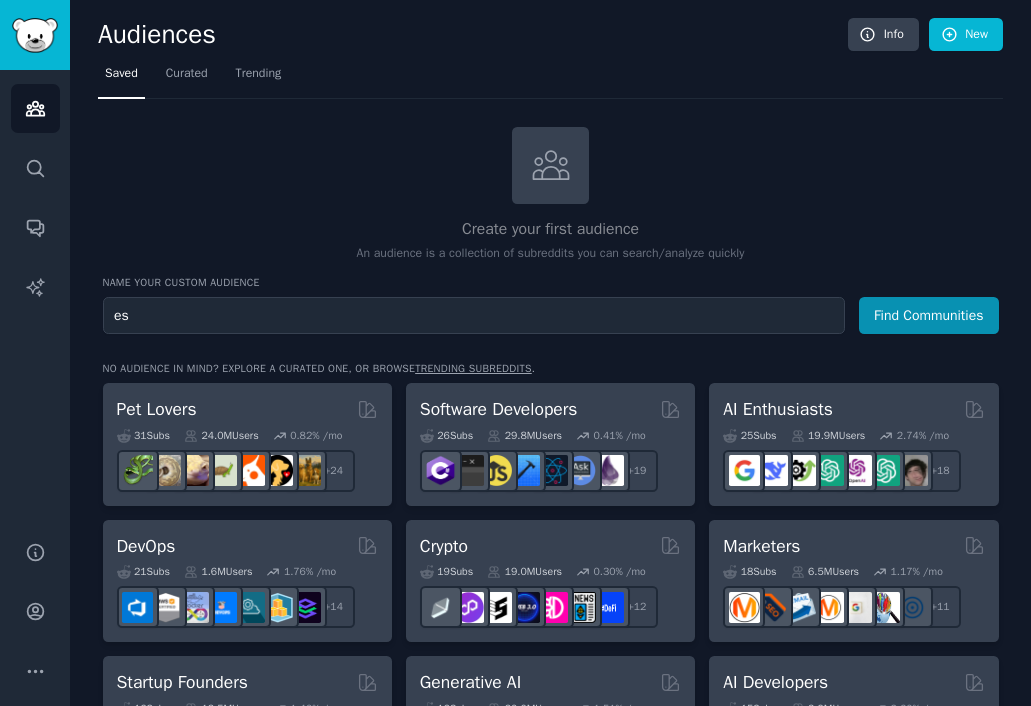 type on "e" 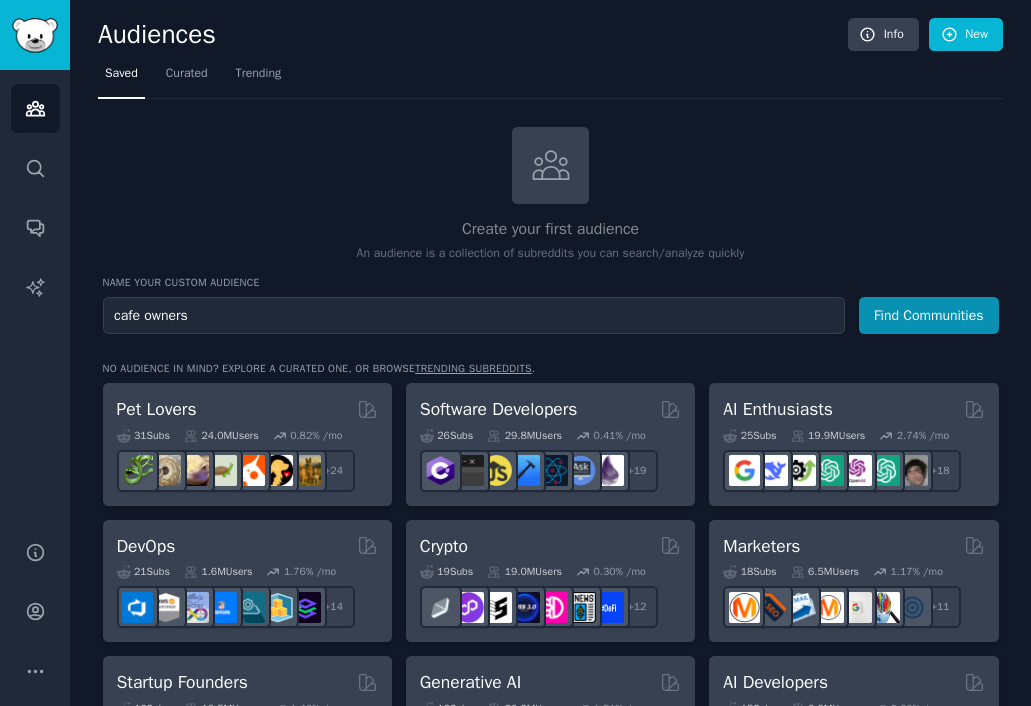 click on "Find Communities" at bounding box center [929, 315] 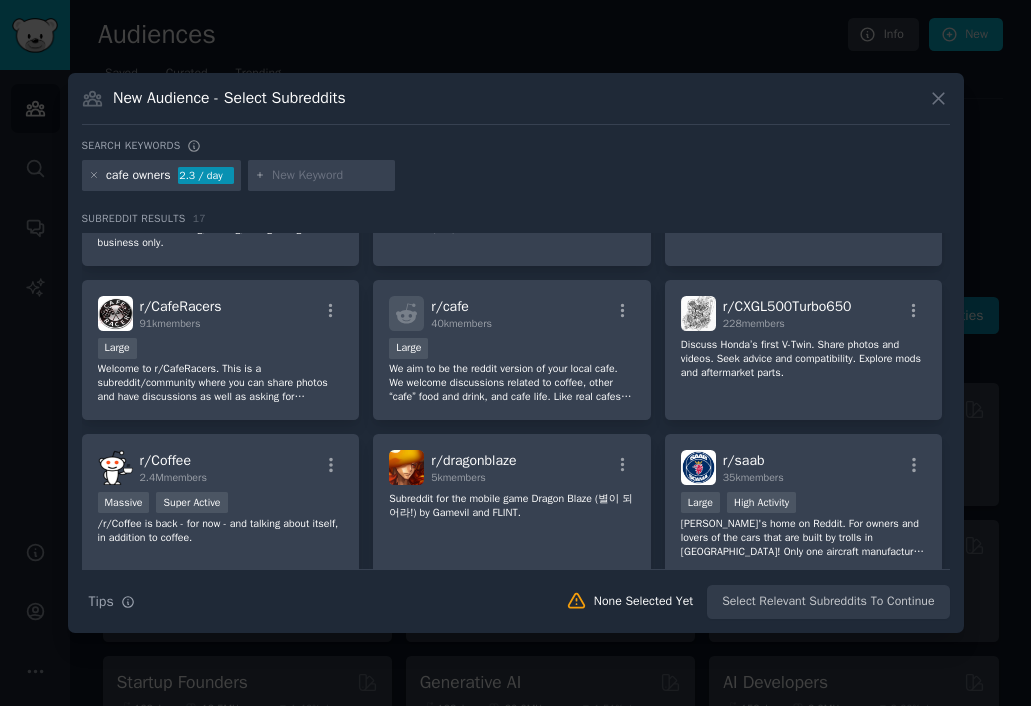 scroll, scrollTop: 0, scrollLeft: 0, axis: both 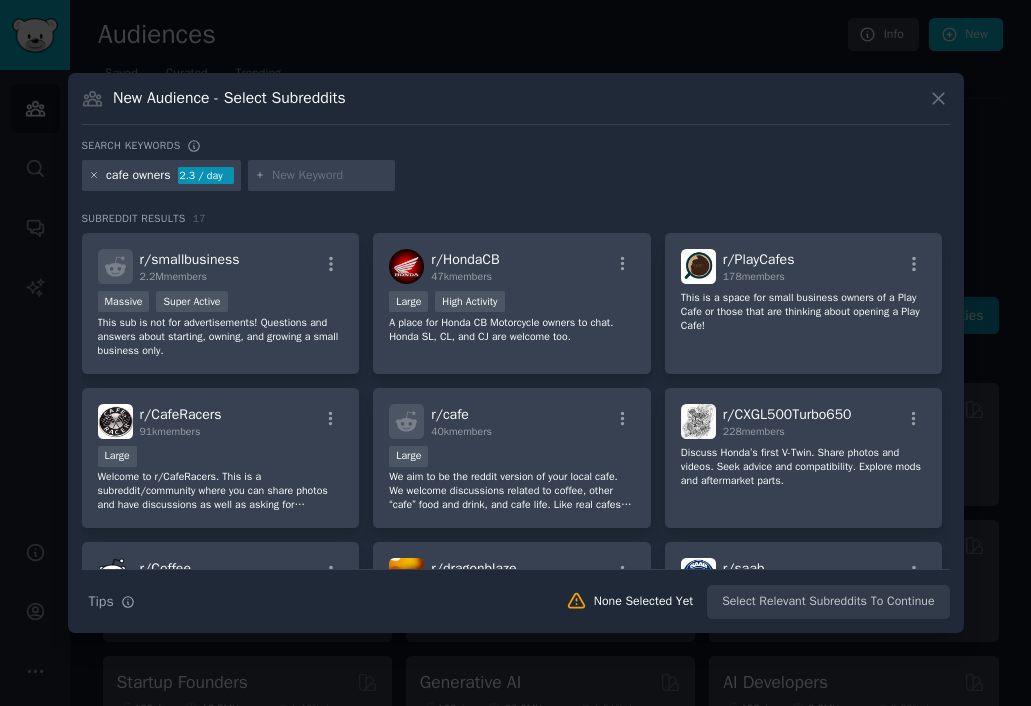 click 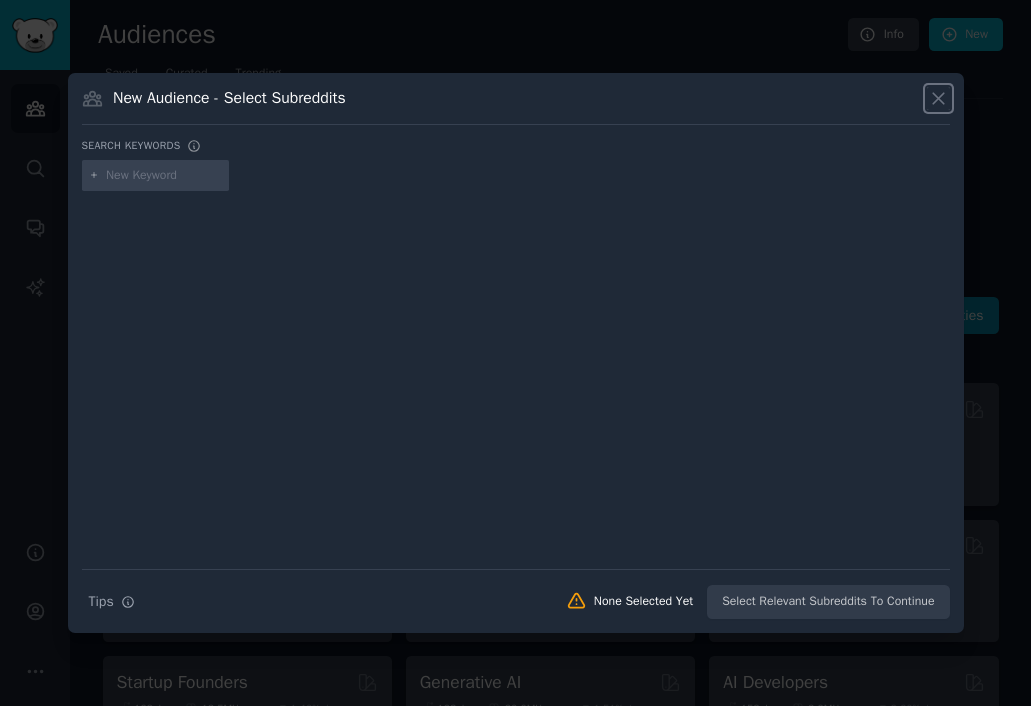 click 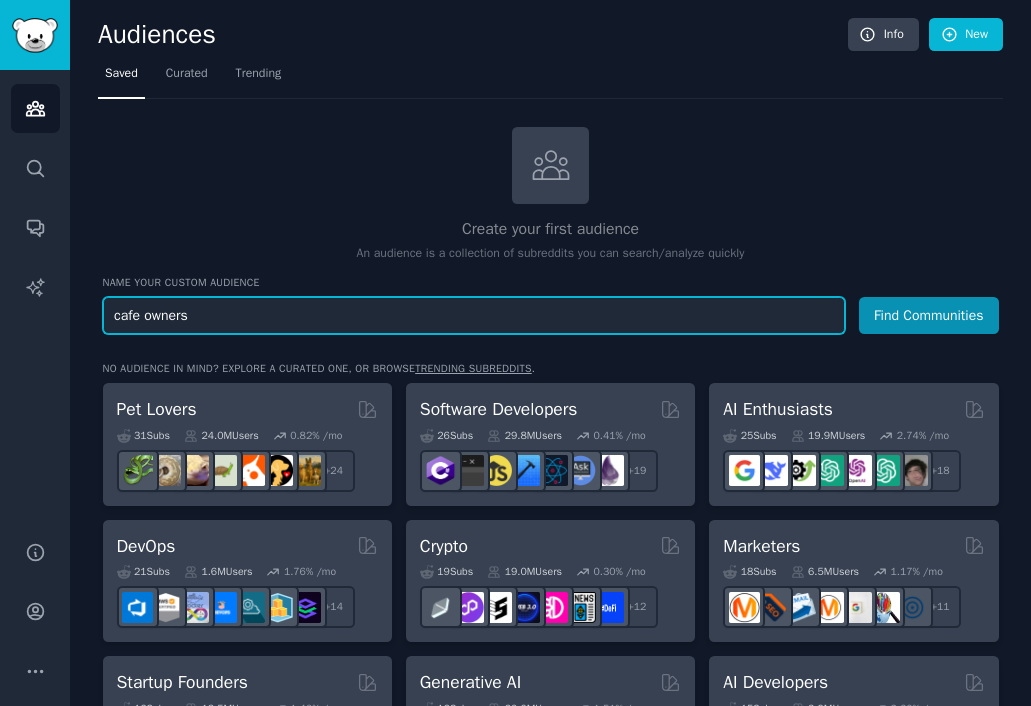 click on "cafe owners" at bounding box center [474, 315] 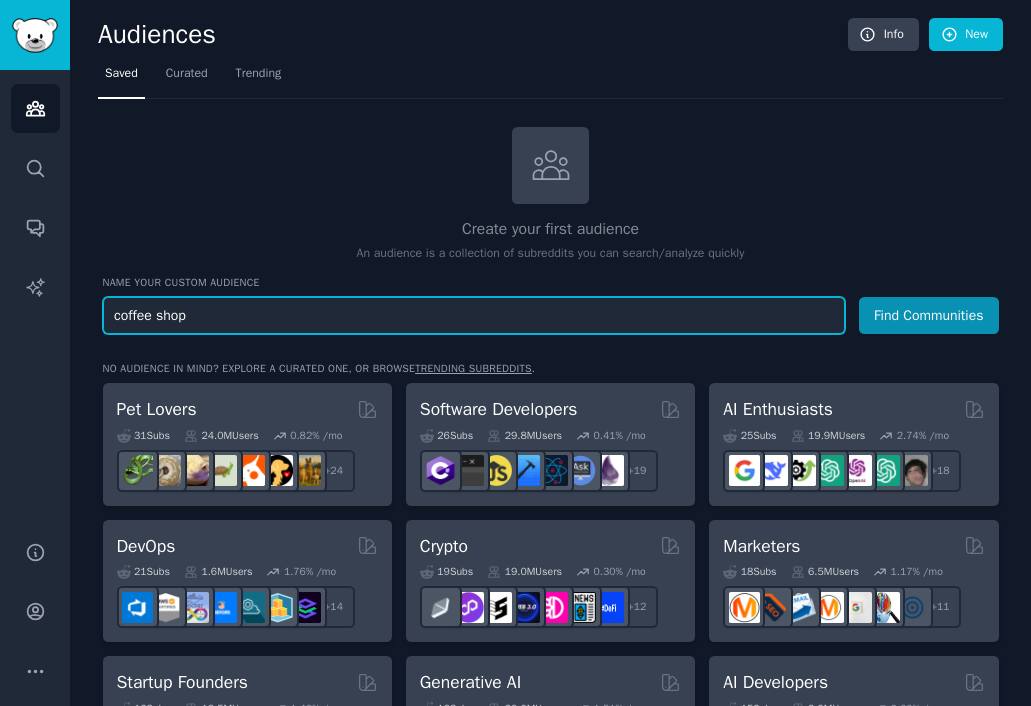 type on "coffee shop" 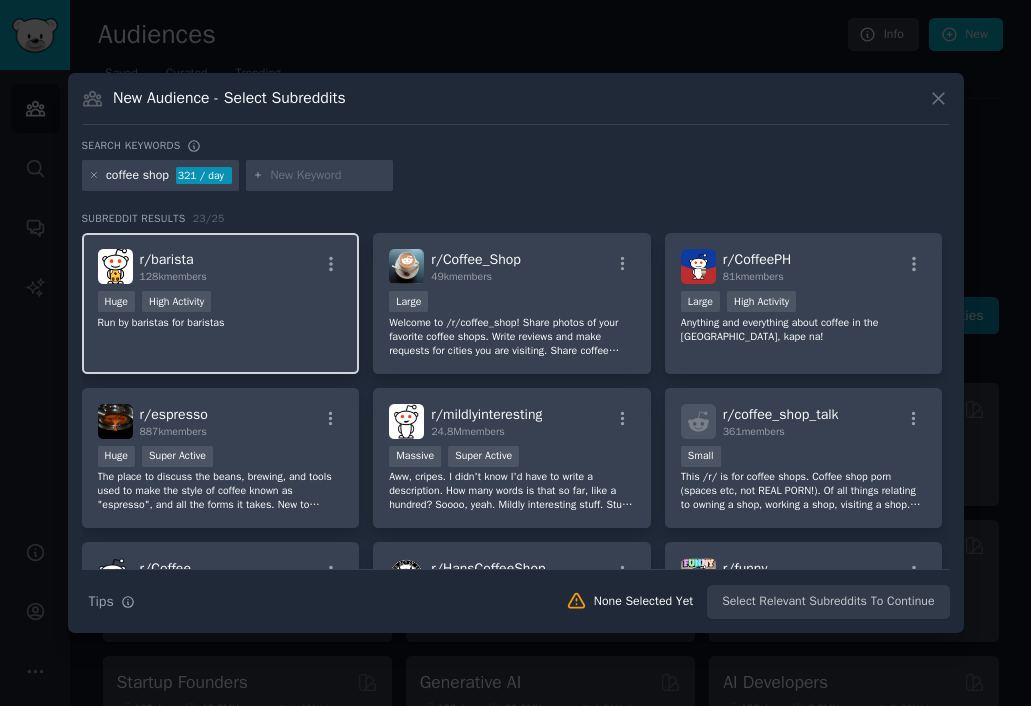 click on "r/ barista 128k  members Huge High Activity Run by baristas for baristas" at bounding box center [221, 303] 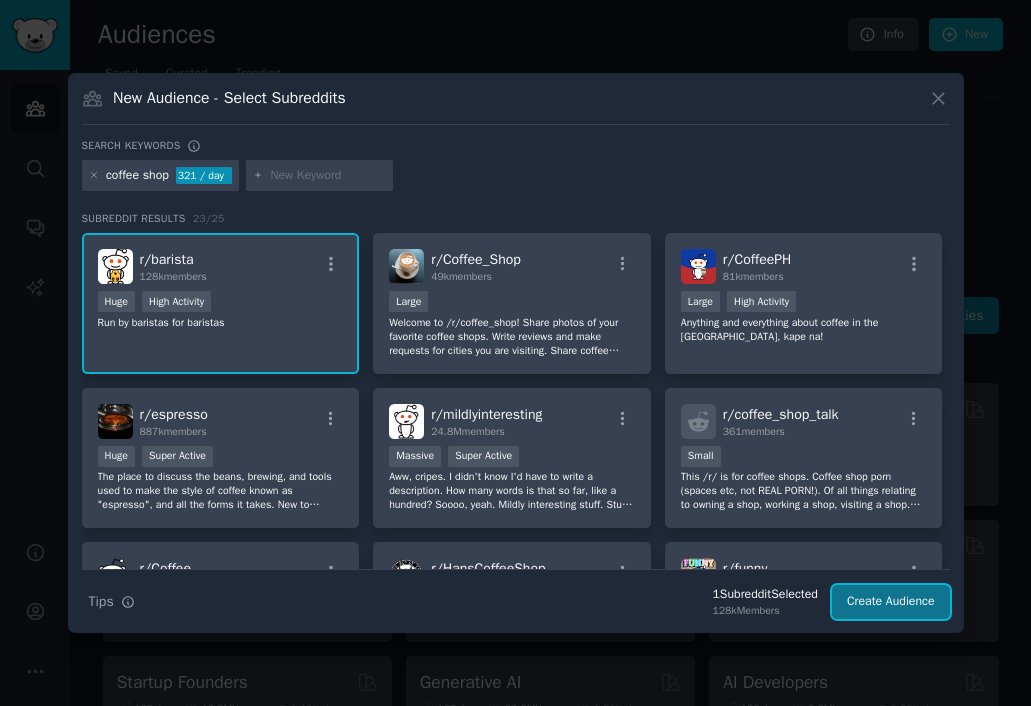 click on "Create Audience" at bounding box center [891, 602] 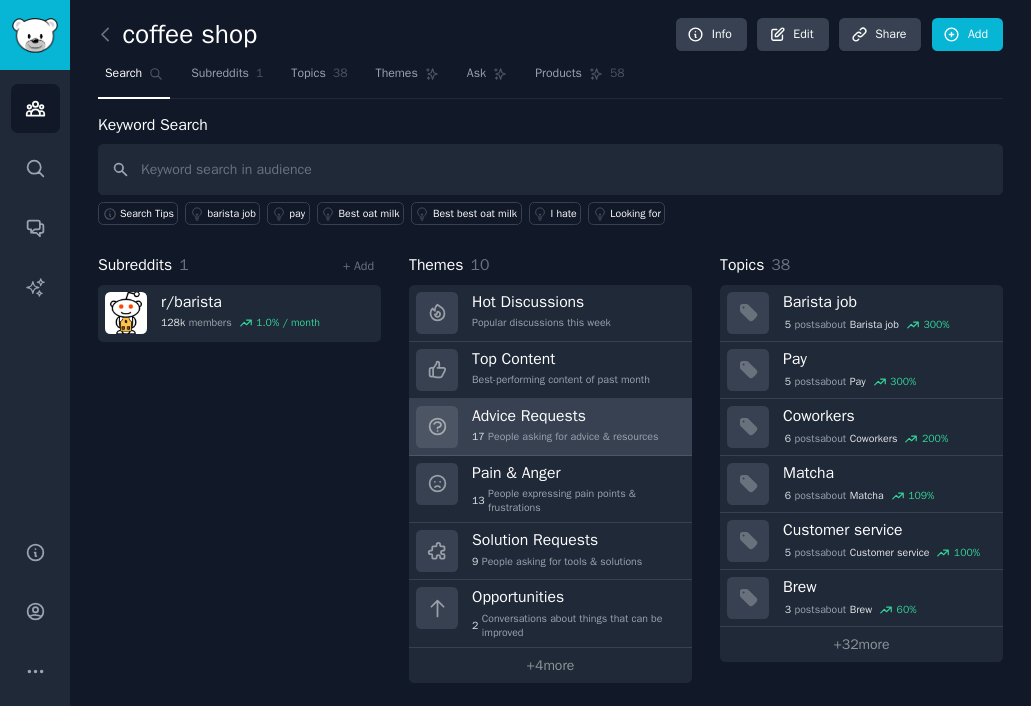 scroll, scrollTop: 4, scrollLeft: 0, axis: vertical 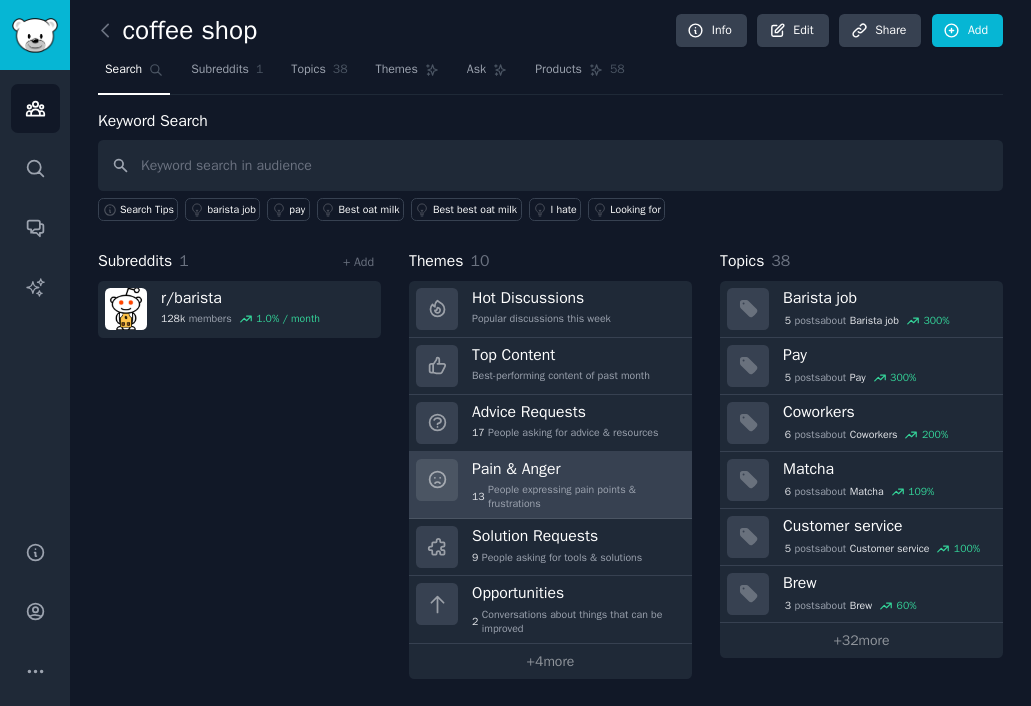click on "13 People expressing pain points & frustrations" at bounding box center (575, 497) 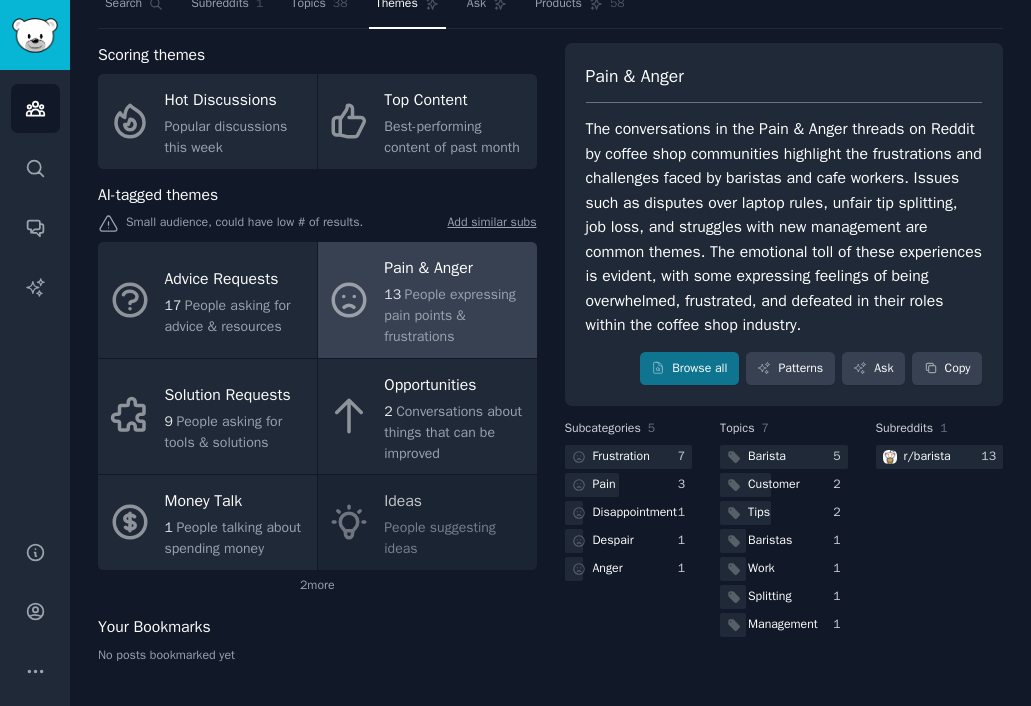 scroll, scrollTop: 112, scrollLeft: 0, axis: vertical 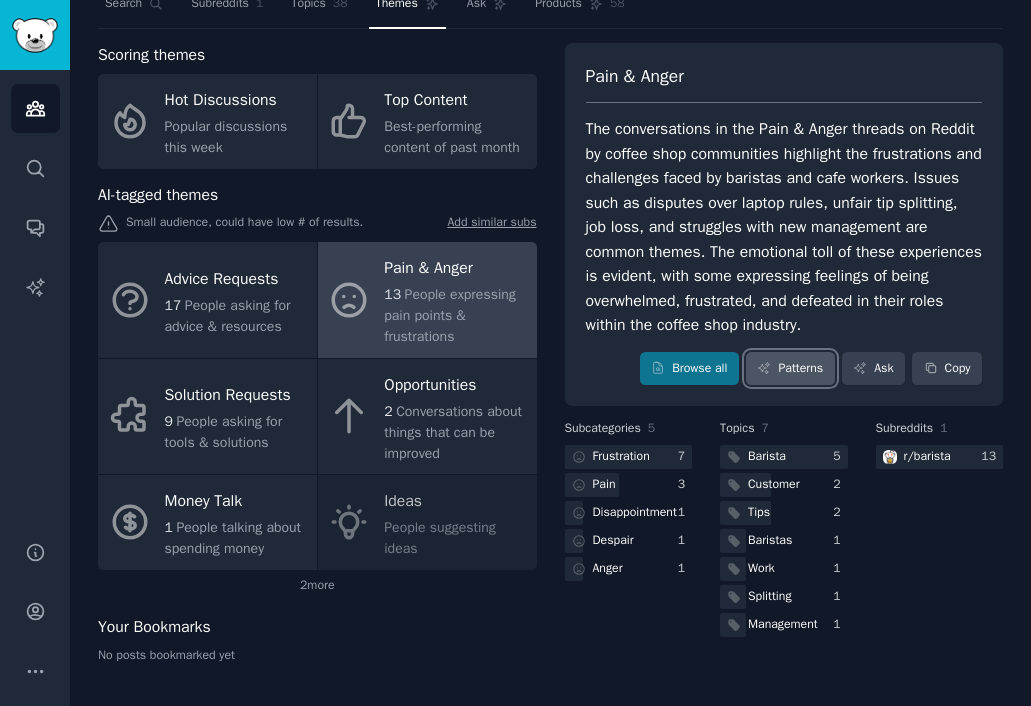 click on "Patterns" at bounding box center [790, 369] 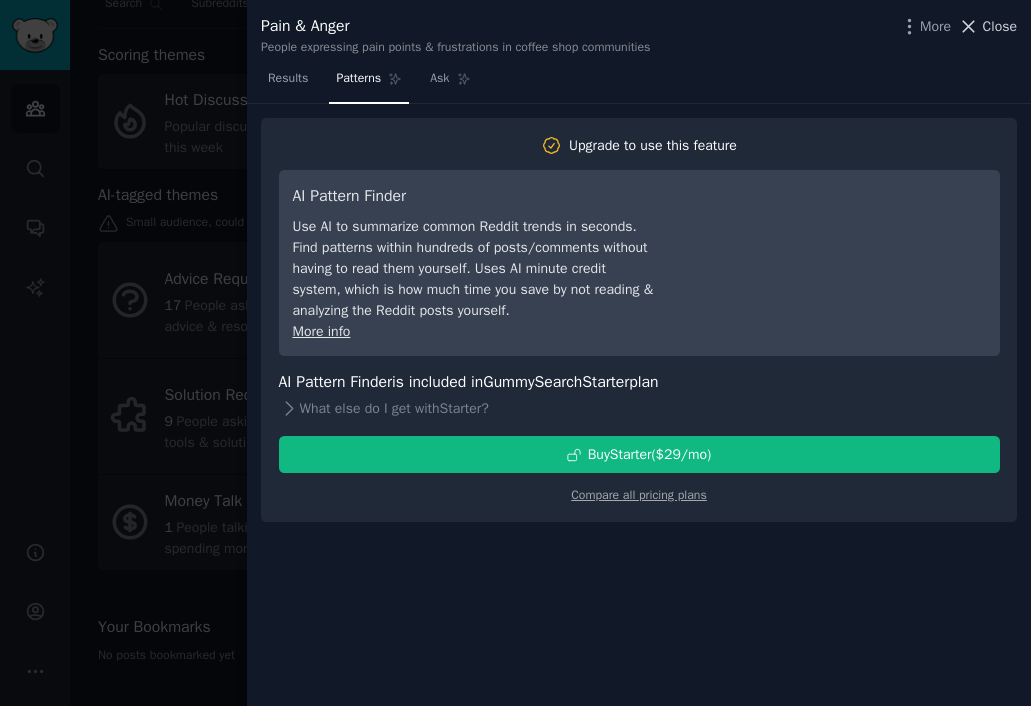 click 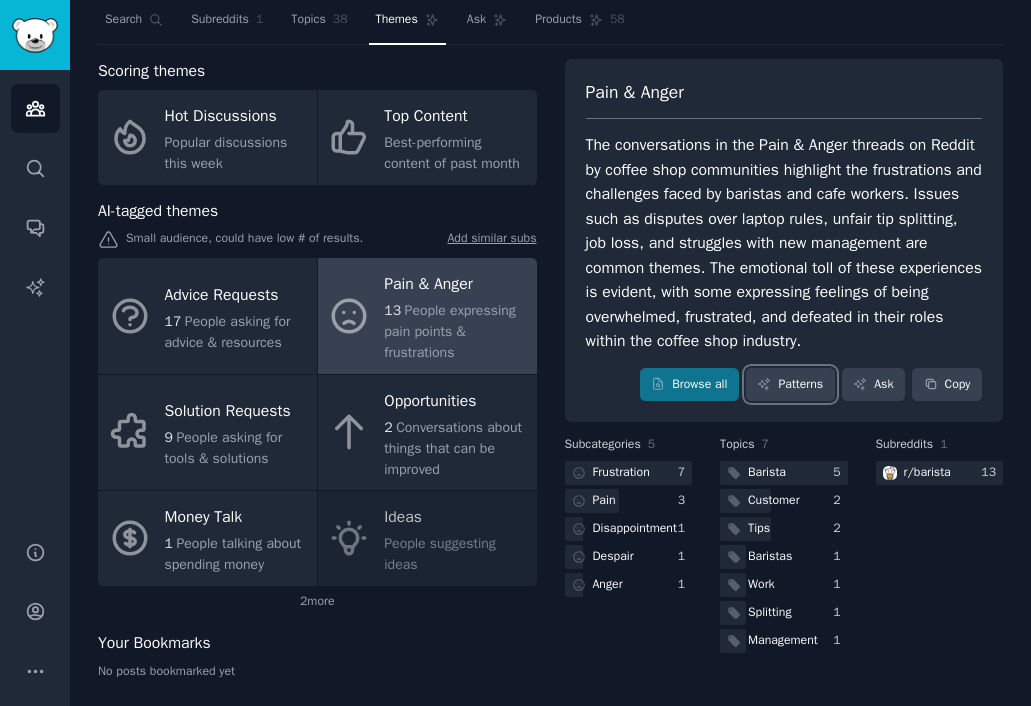scroll, scrollTop: 0, scrollLeft: 0, axis: both 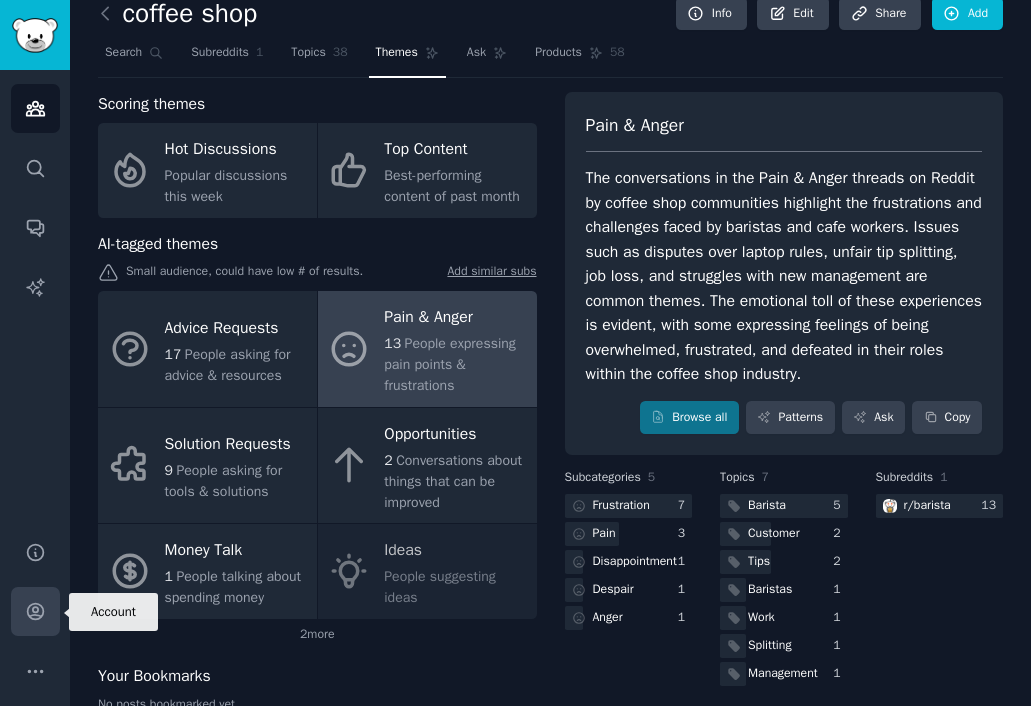 click 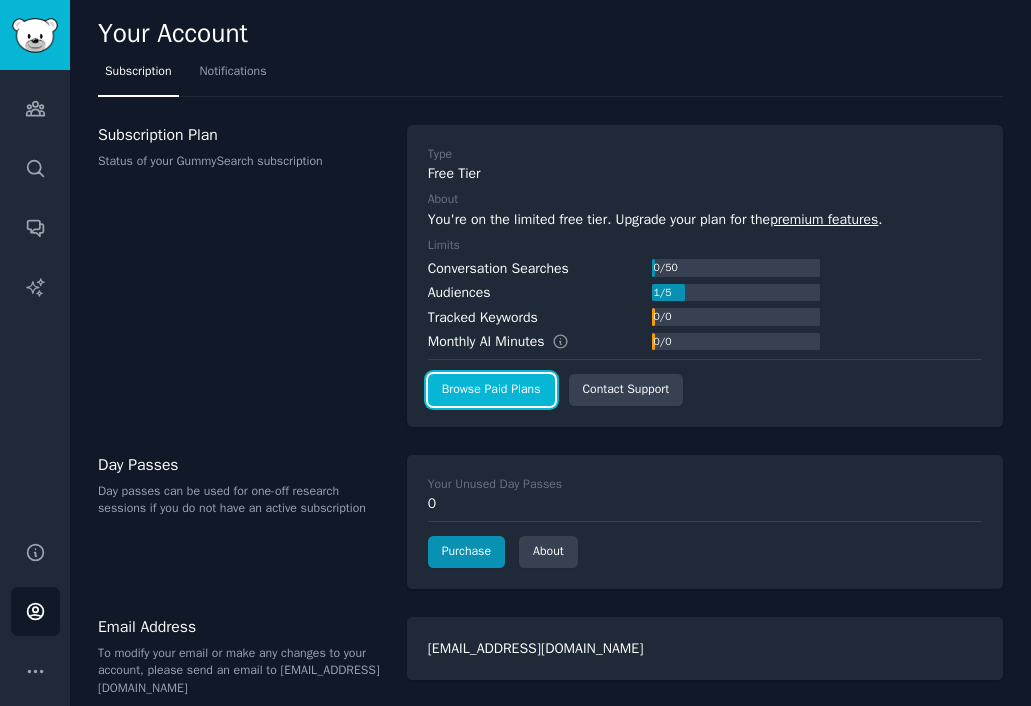 click on "Browse Paid Plans" at bounding box center [491, 390] 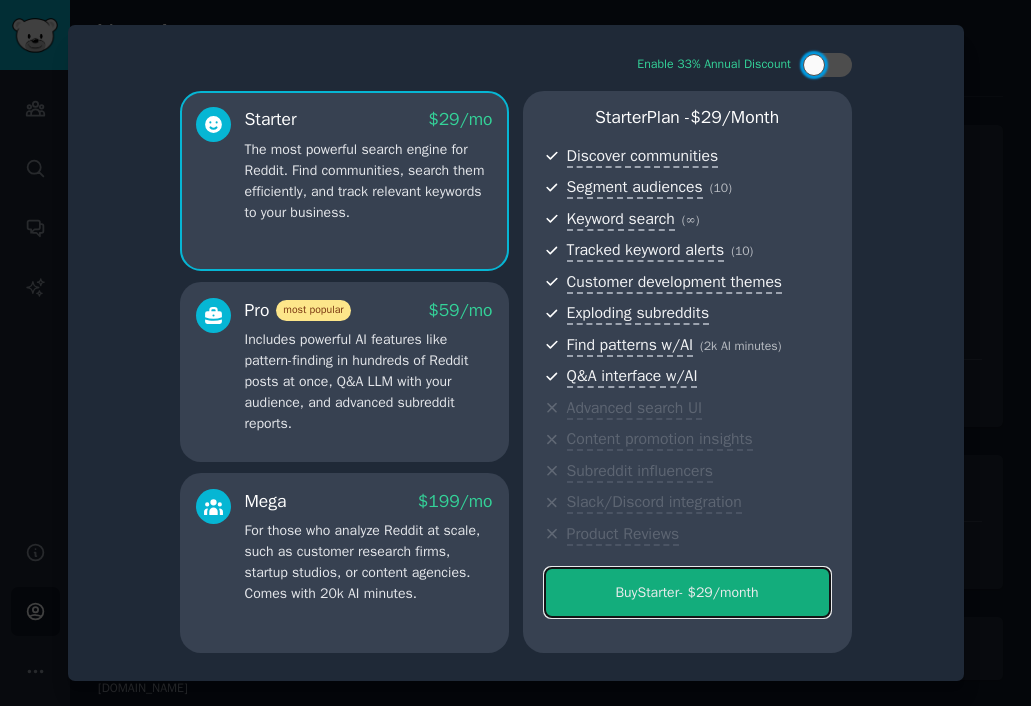 click on "Buy  Starter  - $ 29 /month" at bounding box center (687, 592) 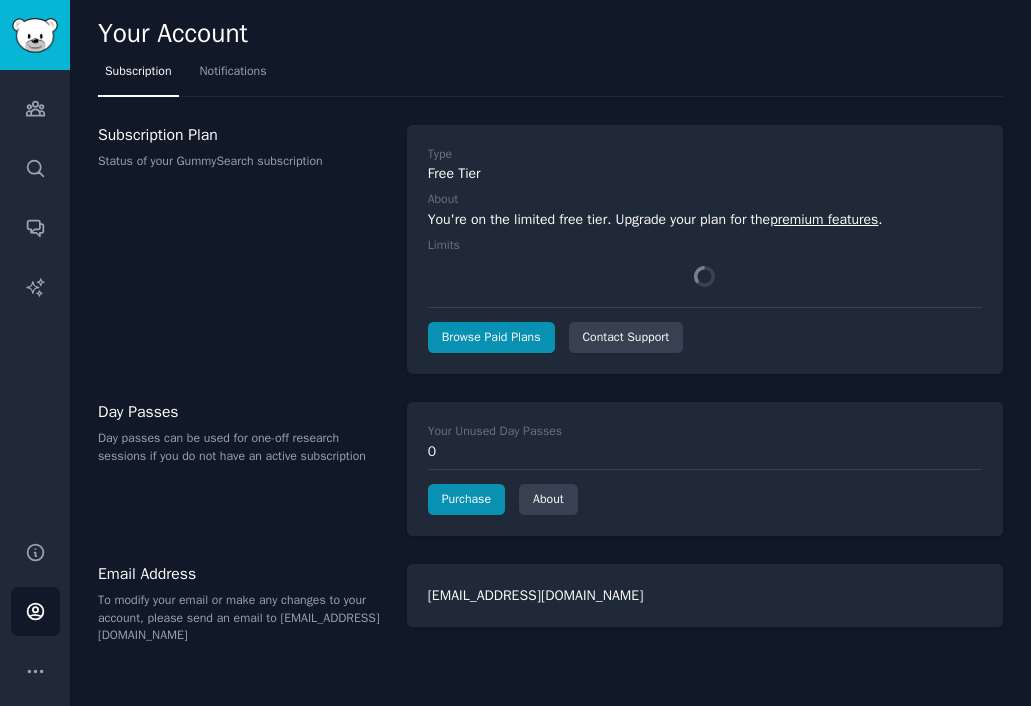 scroll, scrollTop: 0, scrollLeft: 0, axis: both 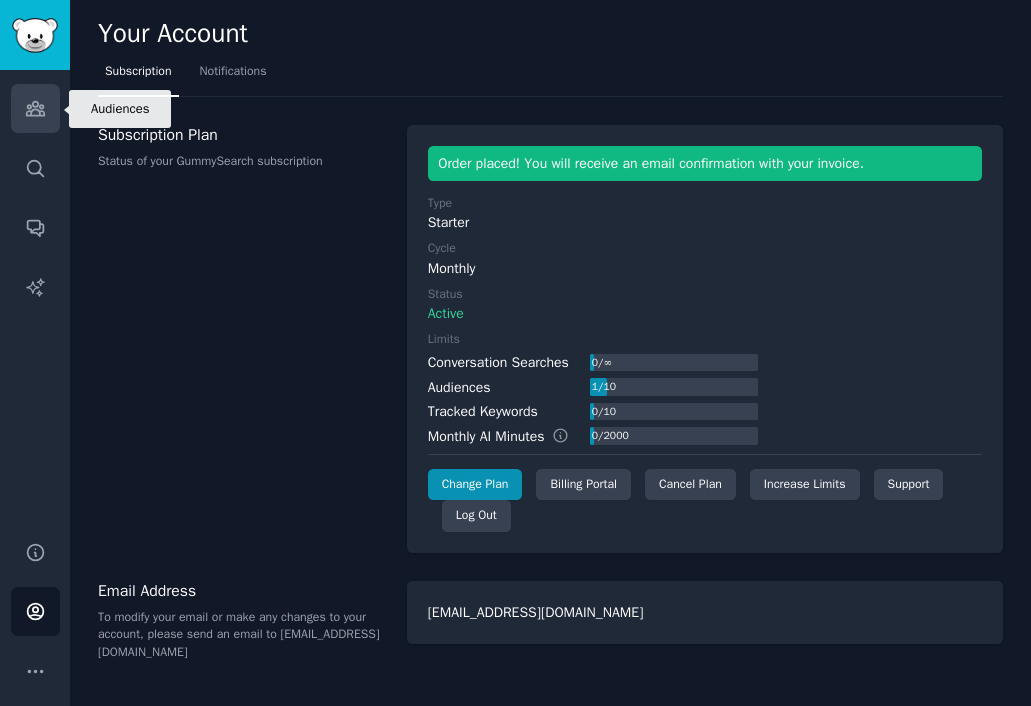 click 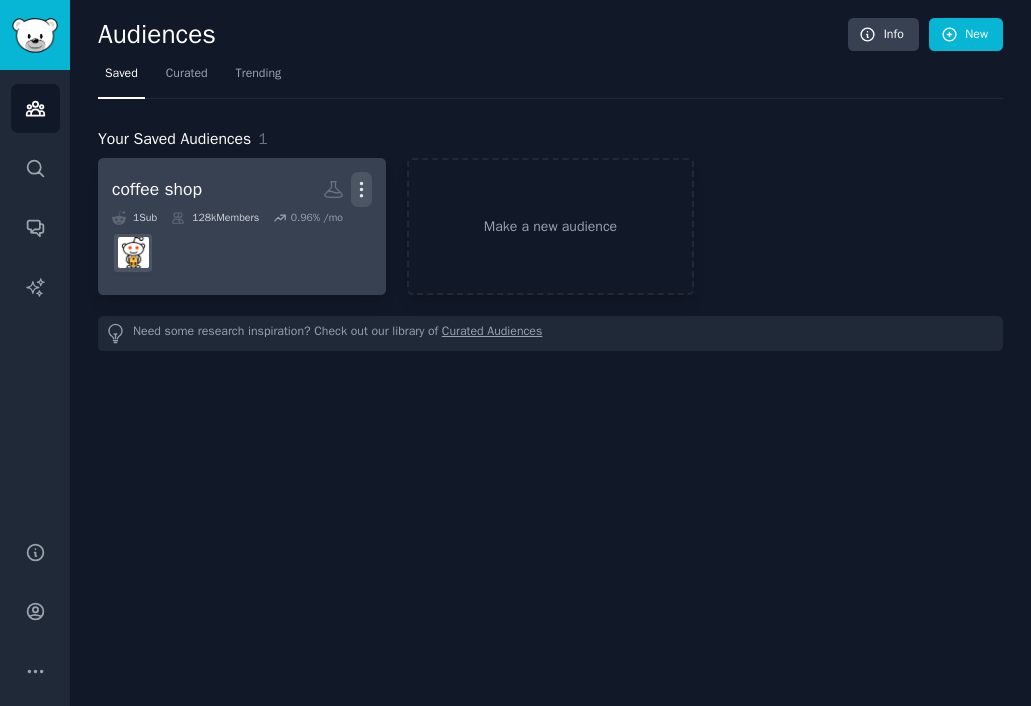 click 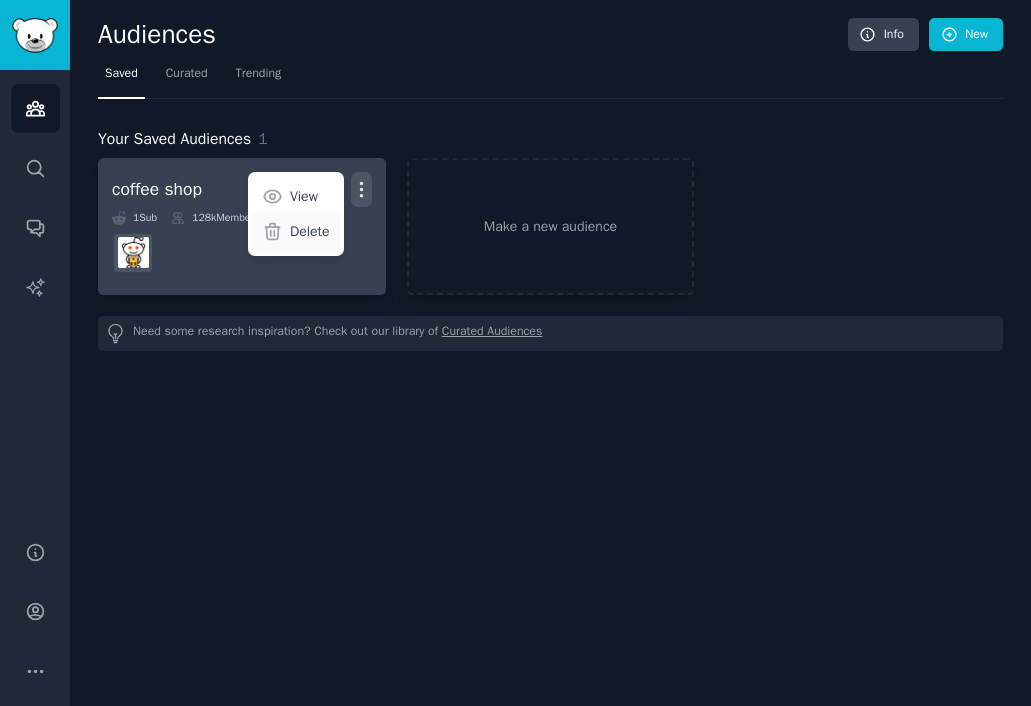 click on "Delete" at bounding box center [310, 231] 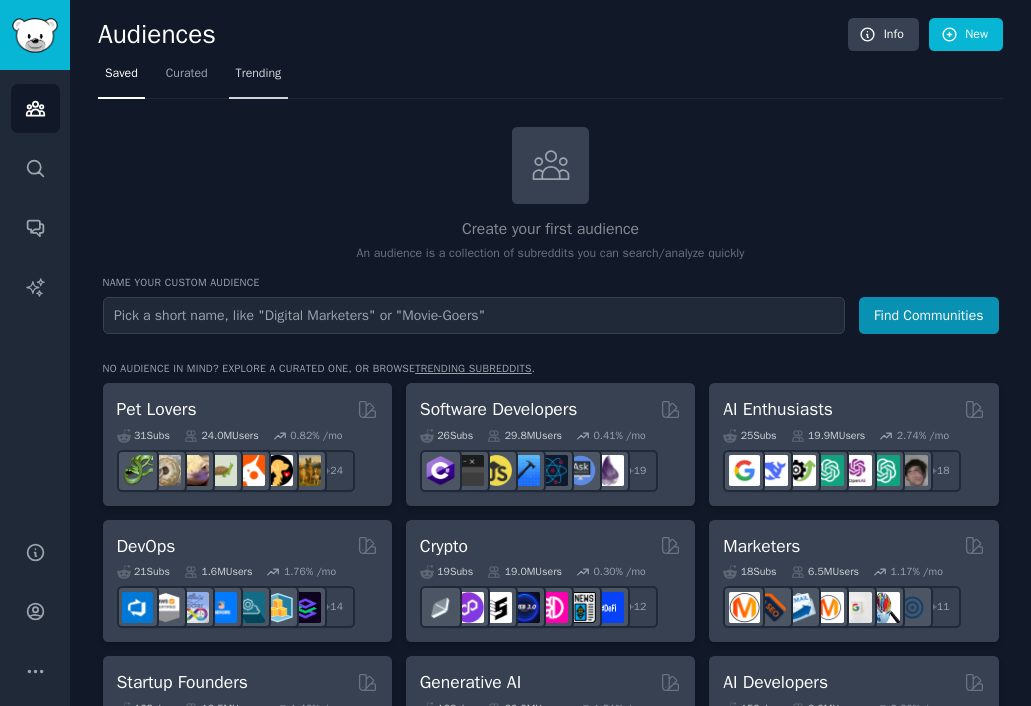 click on "Trending" at bounding box center (259, 74) 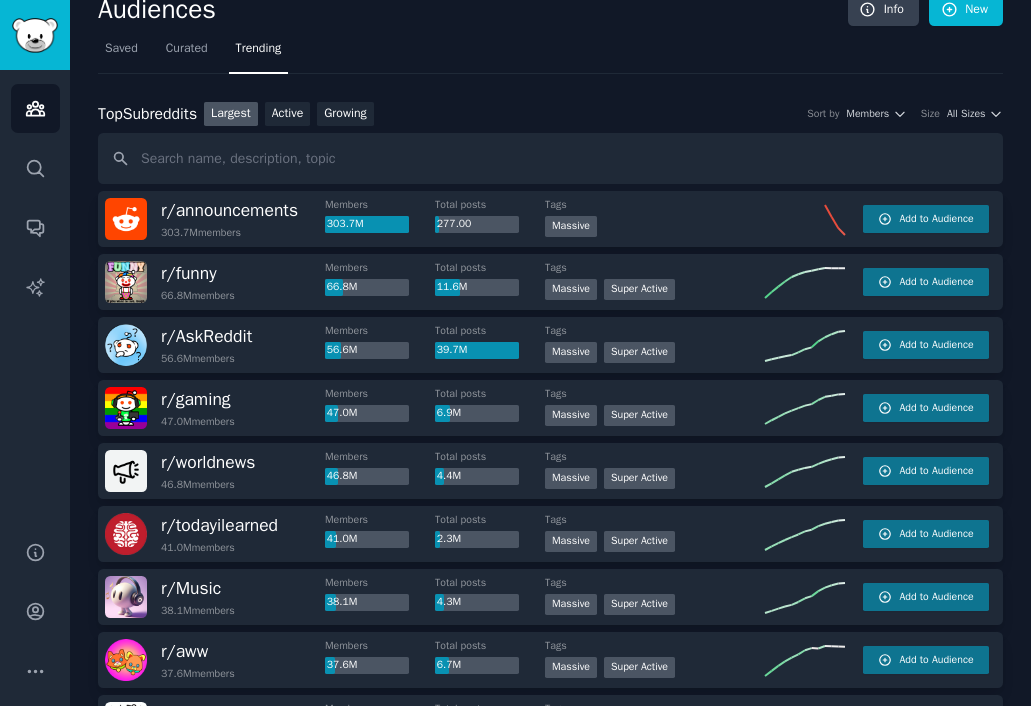 scroll, scrollTop: 0, scrollLeft: 0, axis: both 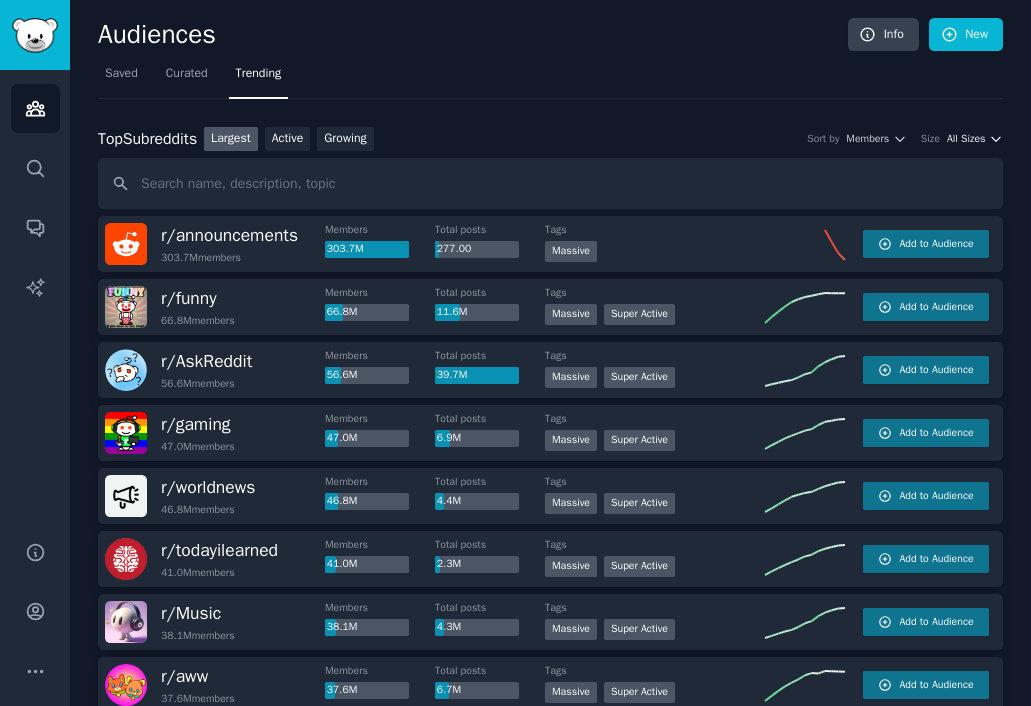click on "All Sizes" at bounding box center [975, 139] 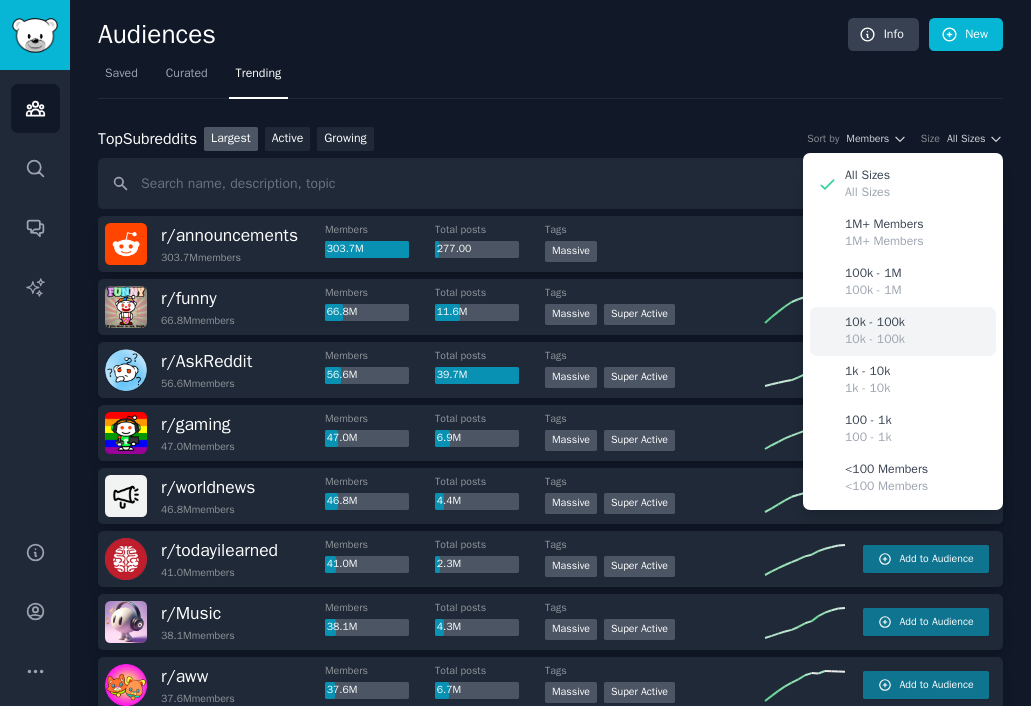 click on "10k - 100k" at bounding box center [875, 323] 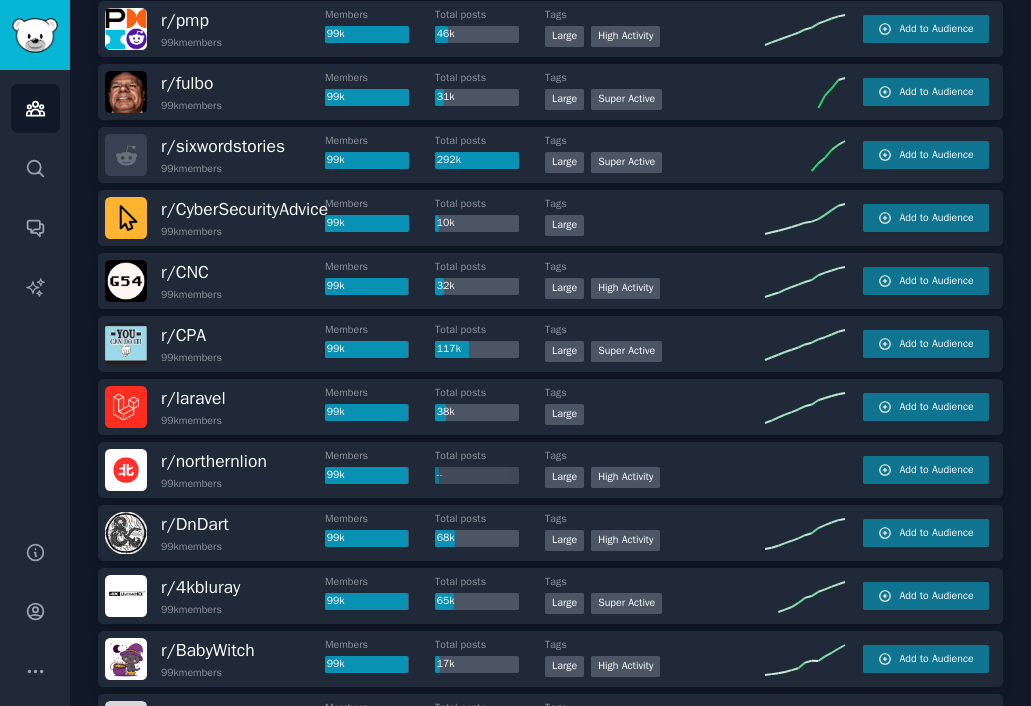 scroll, scrollTop: 1479, scrollLeft: 0, axis: vertical 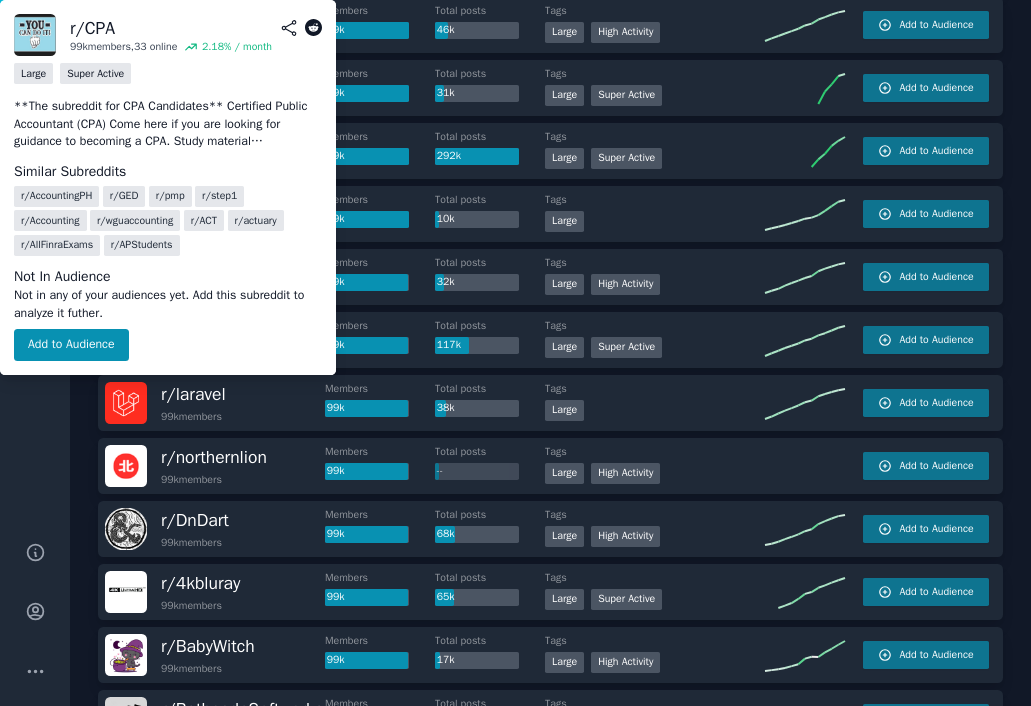 click on "r/ CPA" at bounding box center (183, 331) 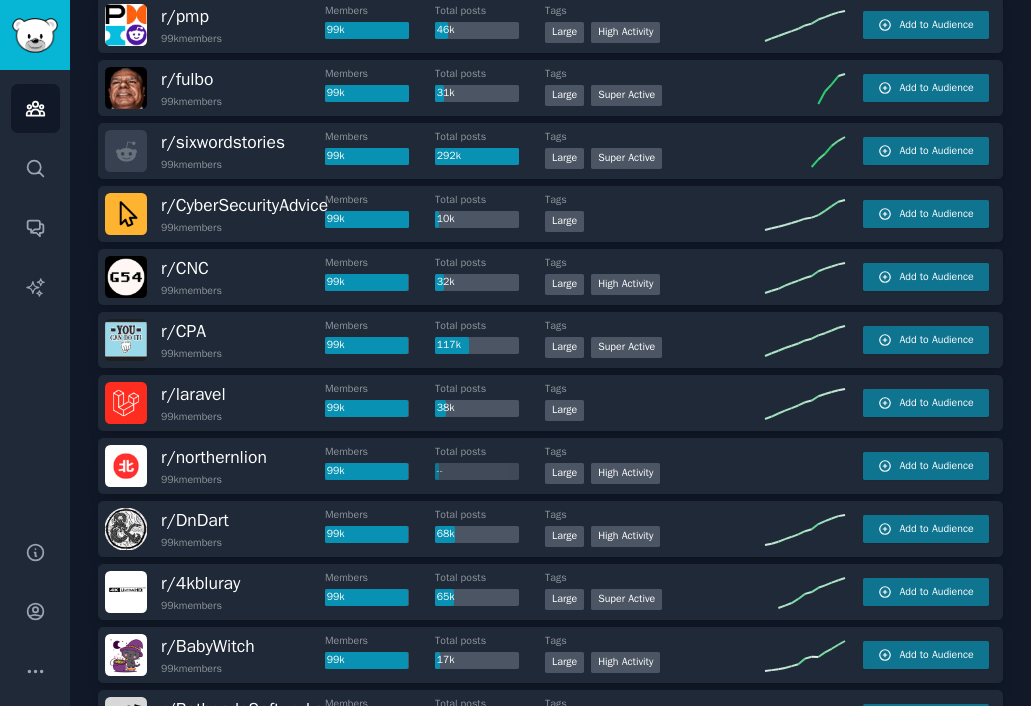 click at bounding box center [126, 340] 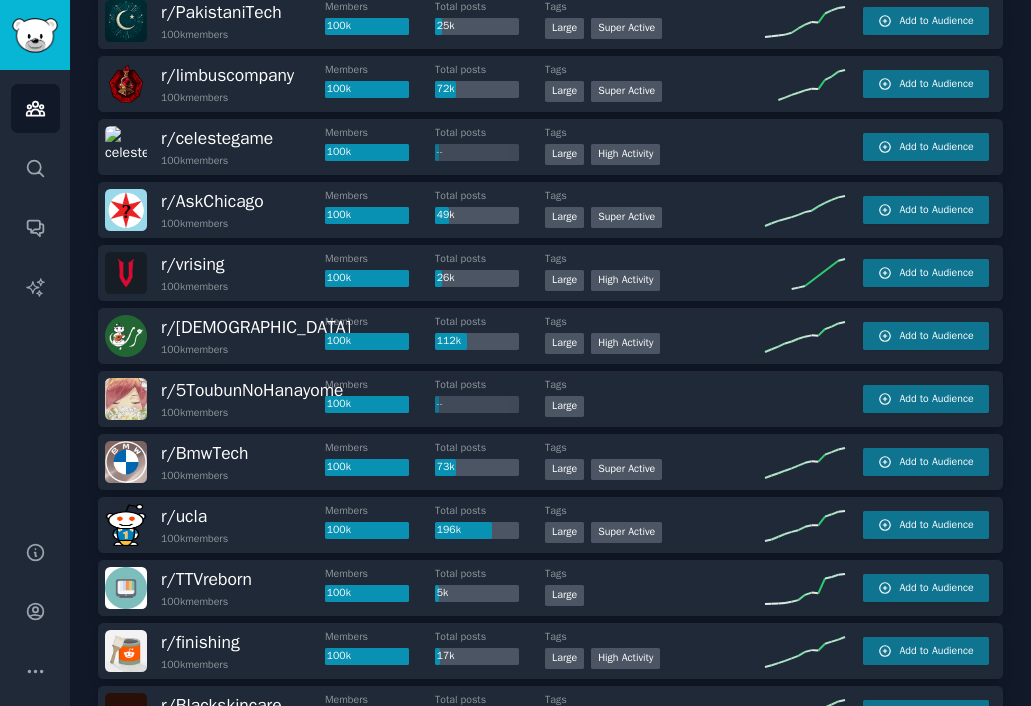 scroll, scrollTop: 0, scrollLeft: 0, axis: both 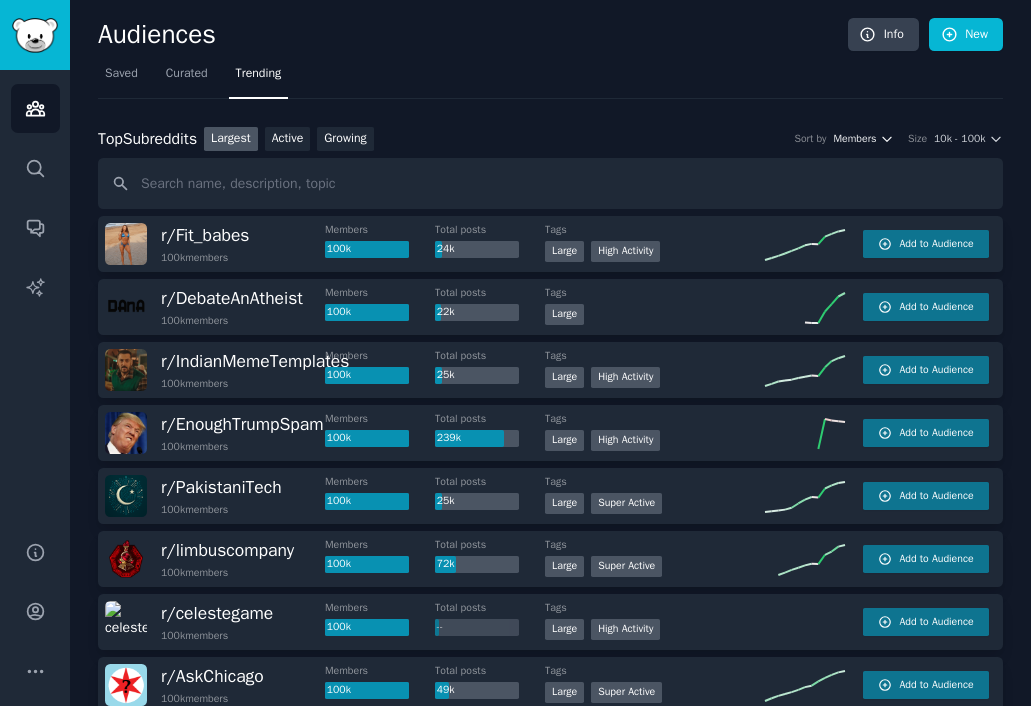 click on "Members" at bounding box center (854, 139) 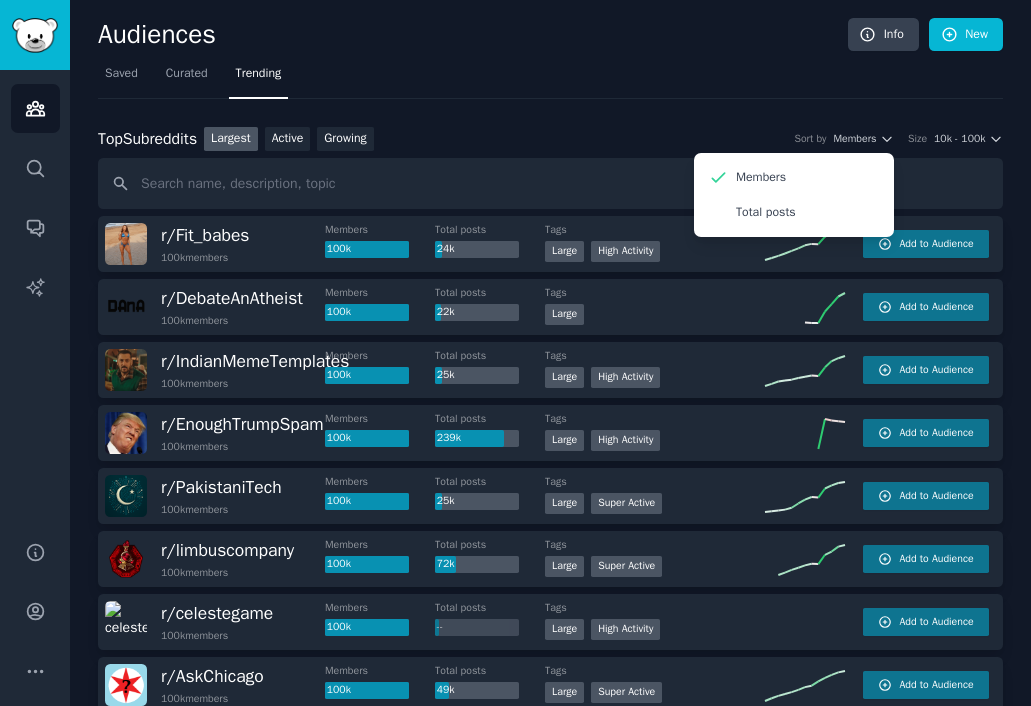 click on "Saved Curated Trending" at bounding box center [550, 78] 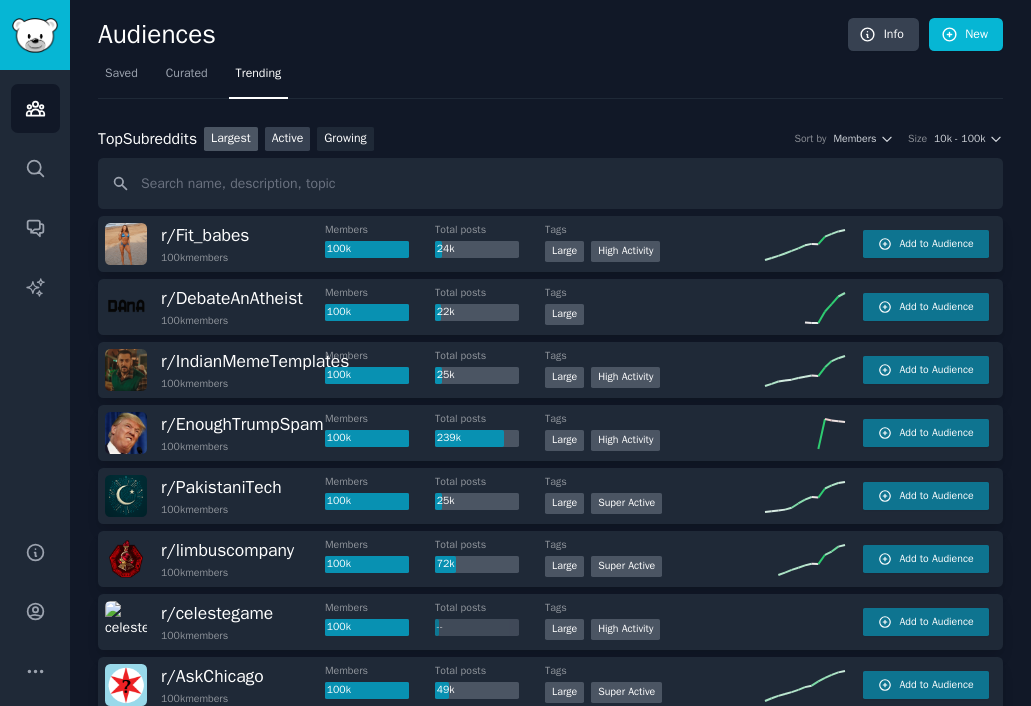 click on "Active" at bounding box center (288, 139) 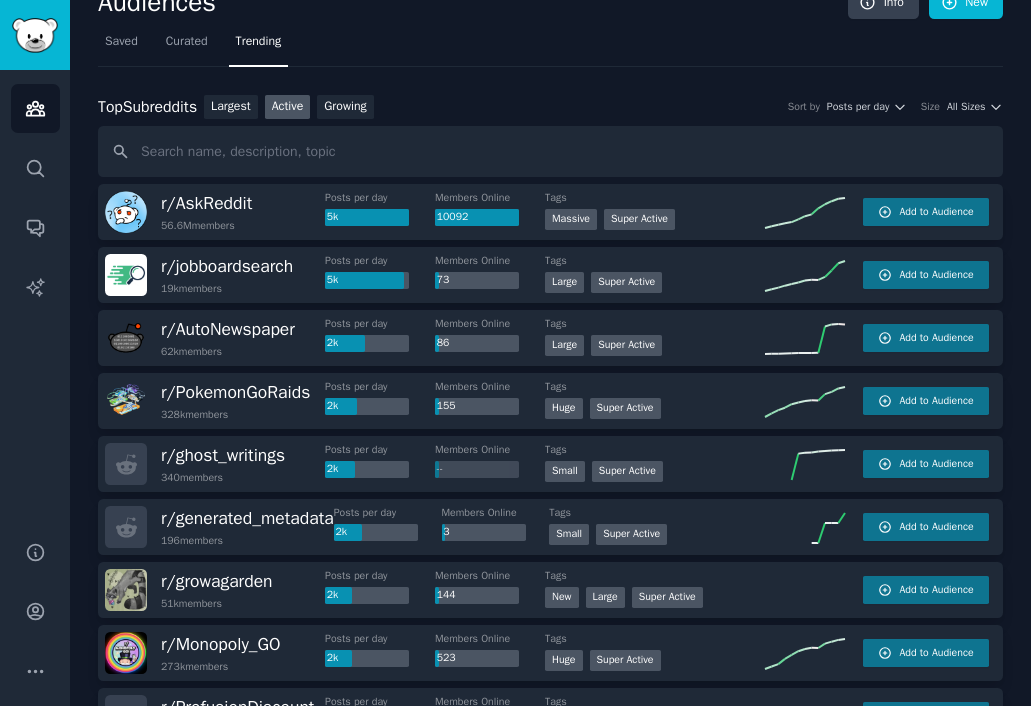 scroll, scrollTop: 33, scrollLeft: 0, axis: vertical 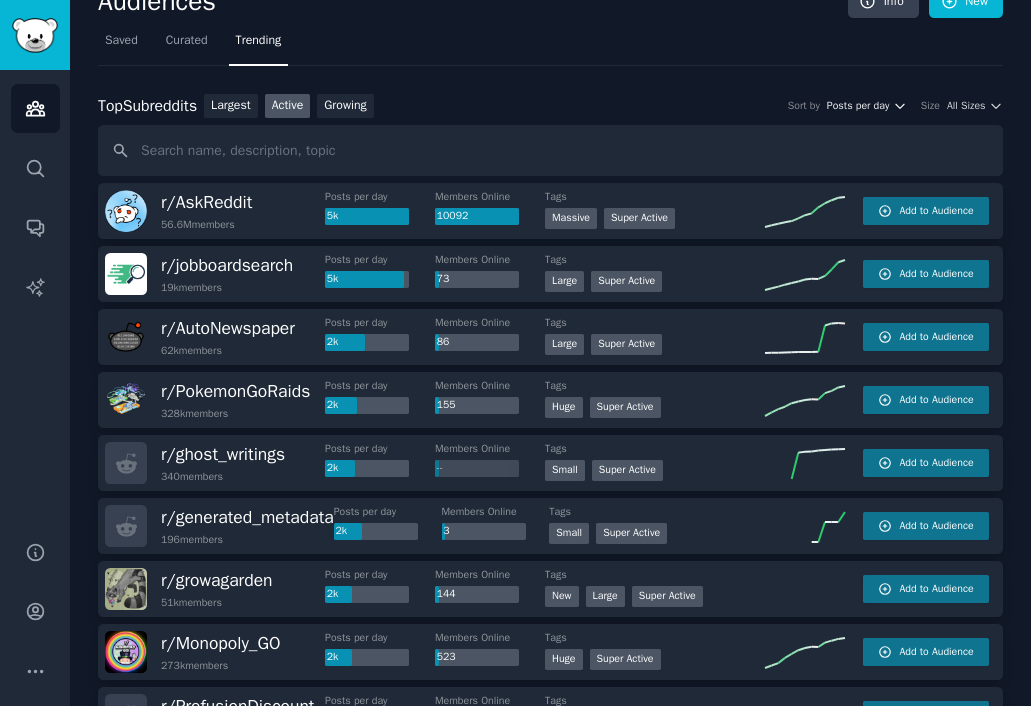 click on "Posts per day" at bounding box center [858, 106] 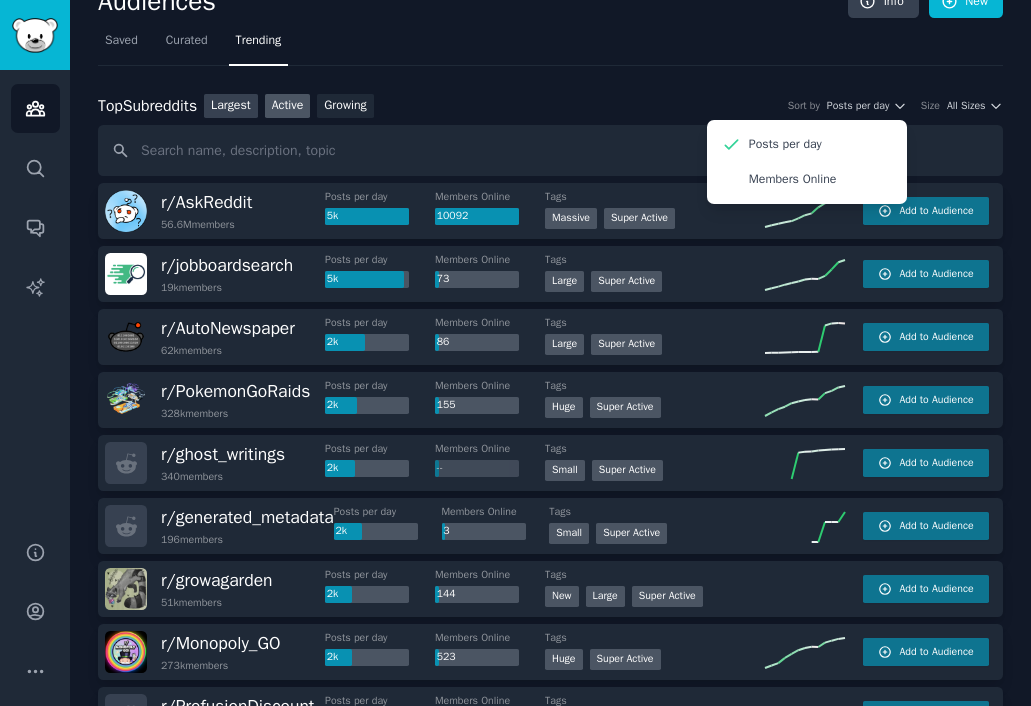click on "Largest" at bounding box center (231, 106) 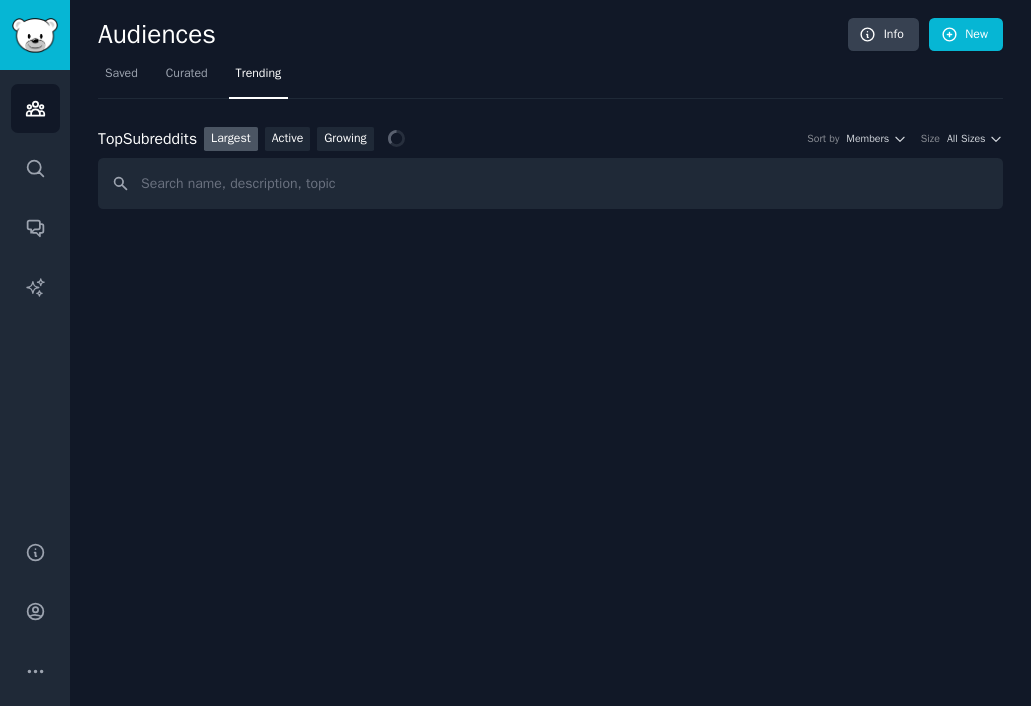 scroll, scrollTop: 0, scrollLeft: 0, axis: both 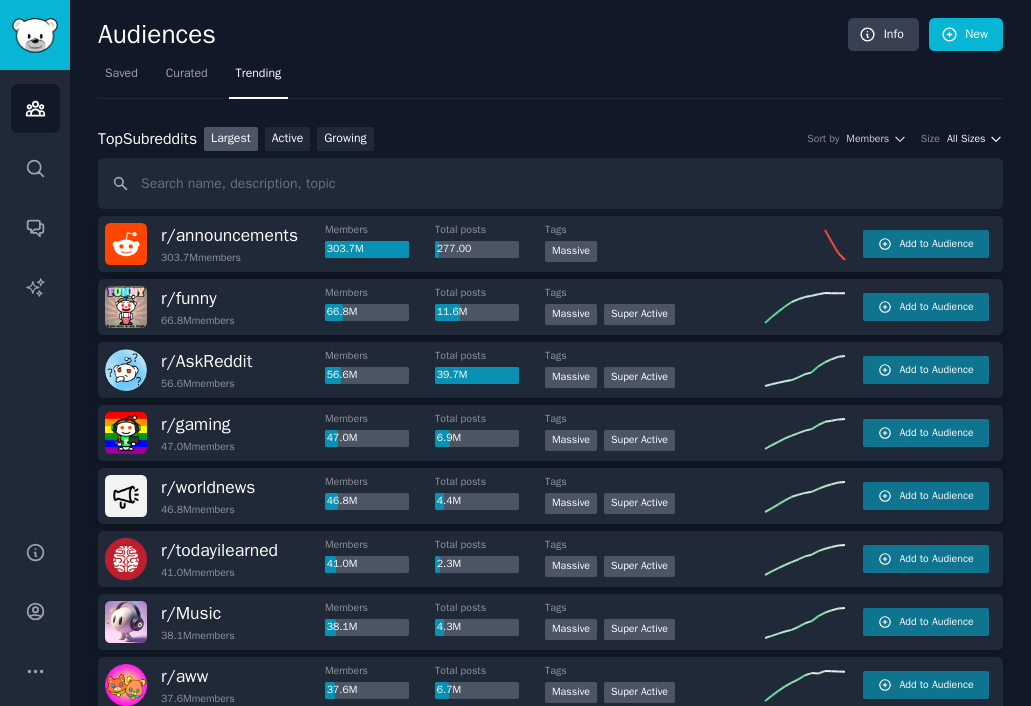 click on "All Sizes" at bounding box center (966, 139) 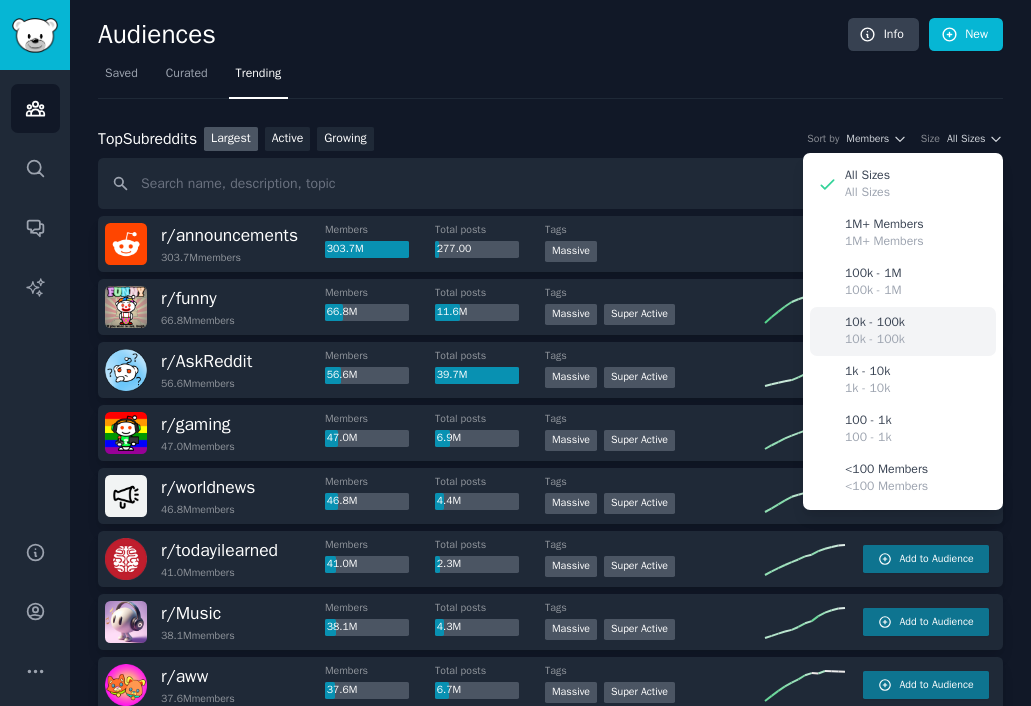 click on "10k - 100k" at bounding box center [875, 340] 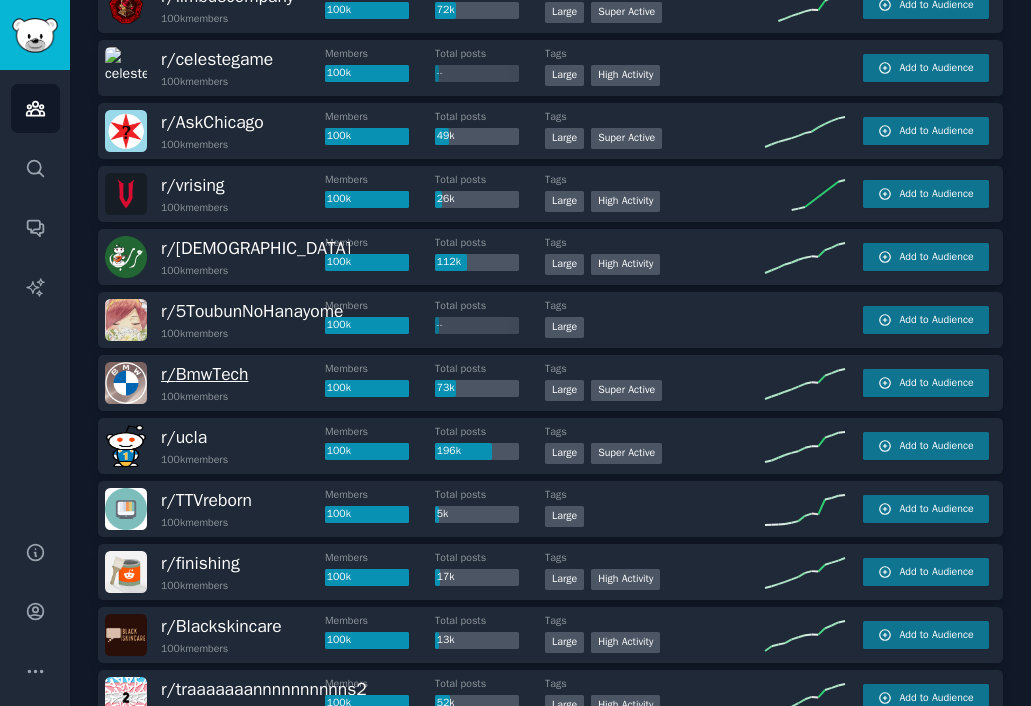 scroll, scrollTop: 569, scrollLeft: 0, axis: vertical 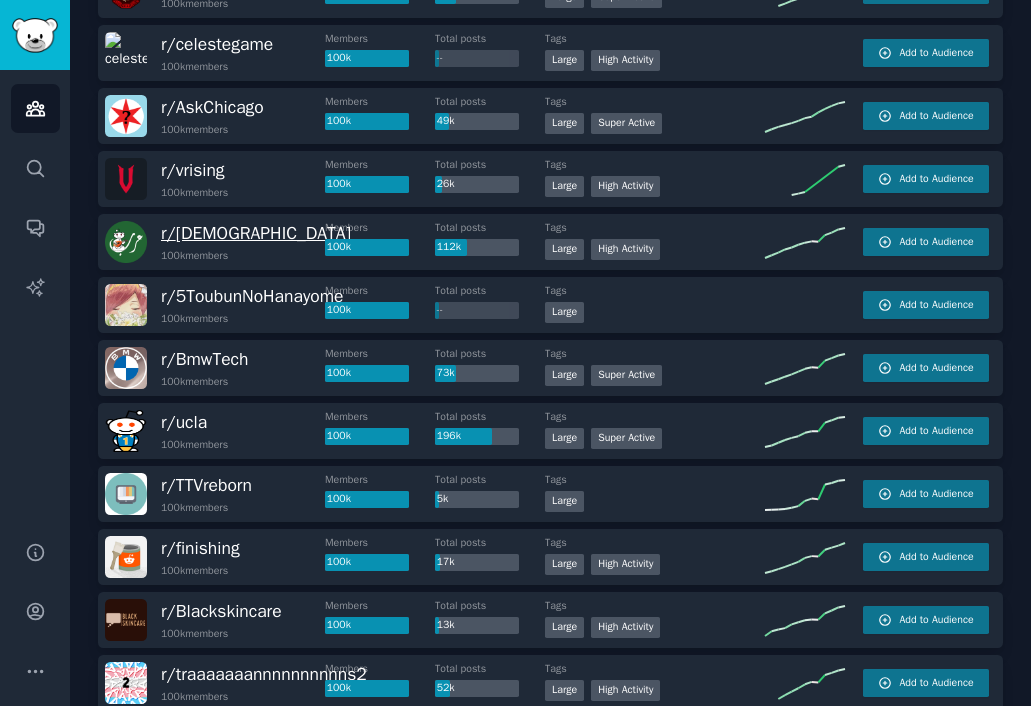 click on "r/ [DEMOGRAPHIC_DATA]" at bounding box center (256, 233) 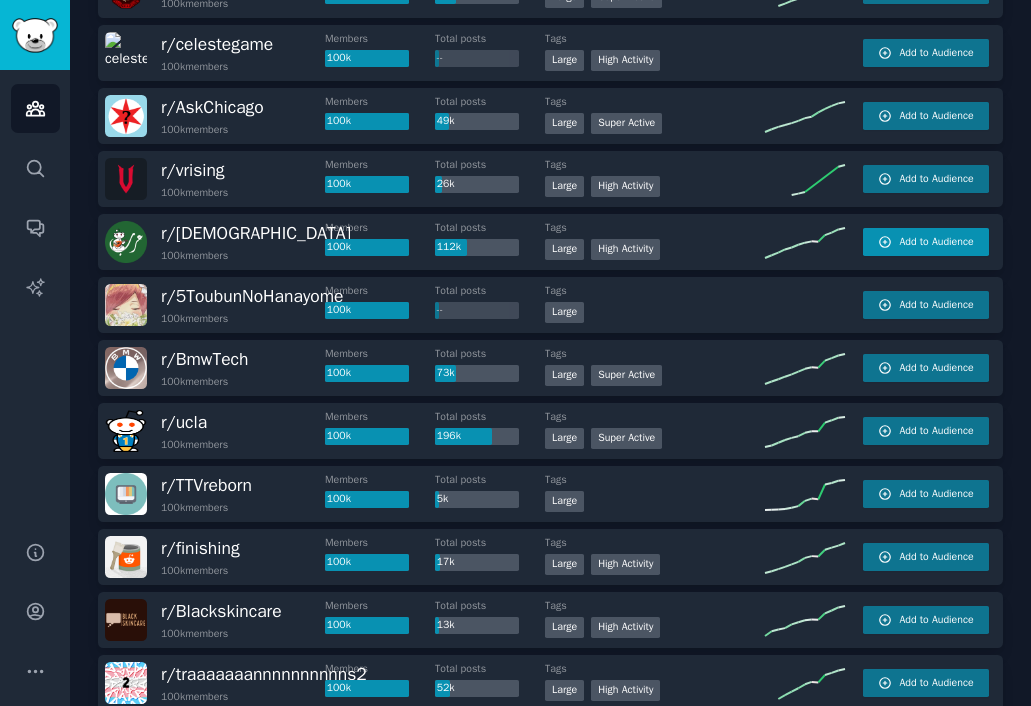 click 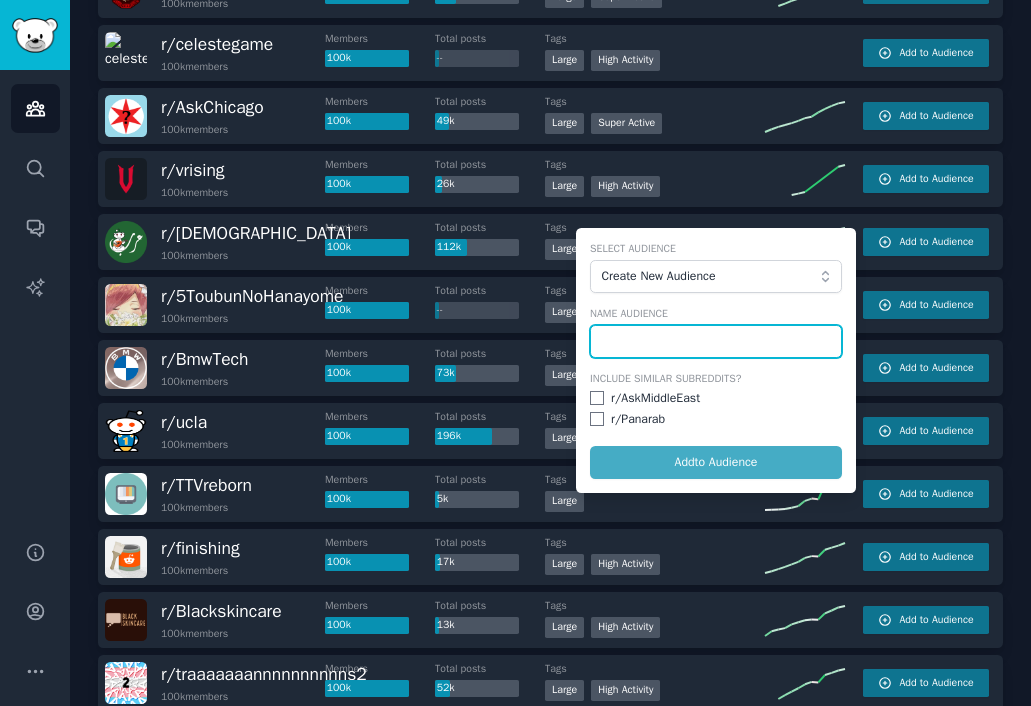 click at bounding box center (716, 342) 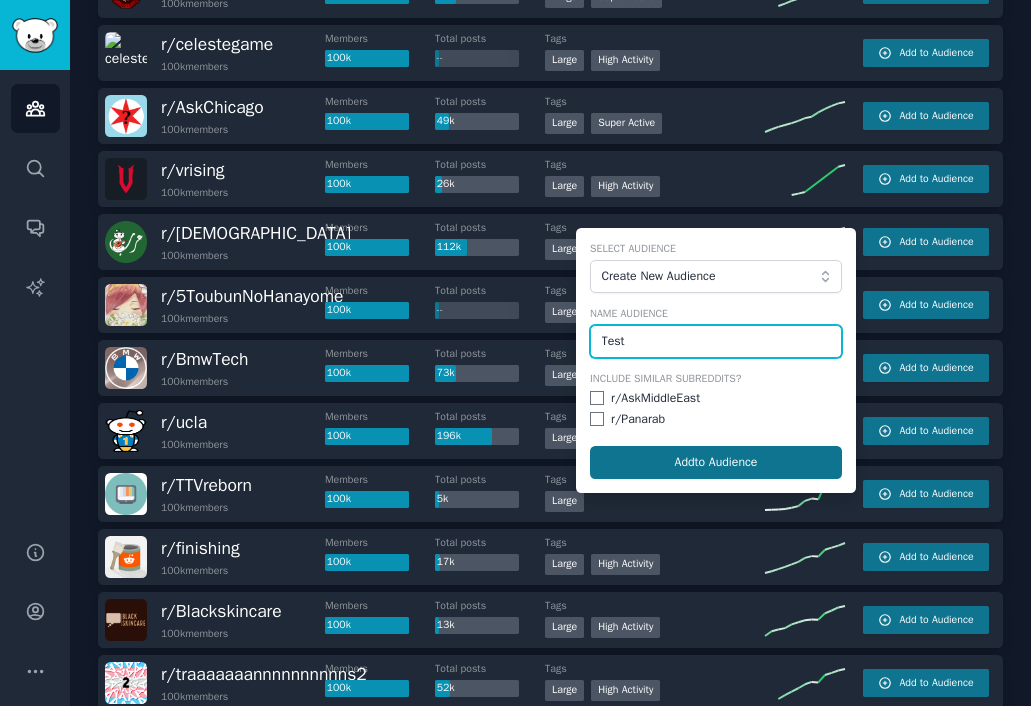 type on "Test" 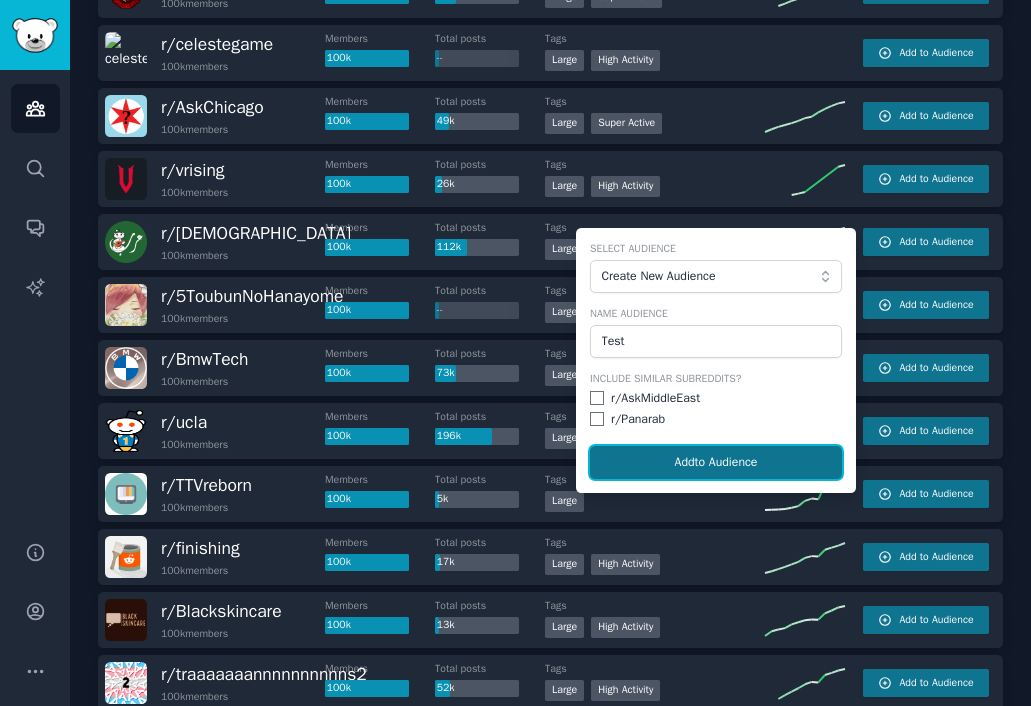 click on "Add  to Audience" at bounding box center [716, 463] 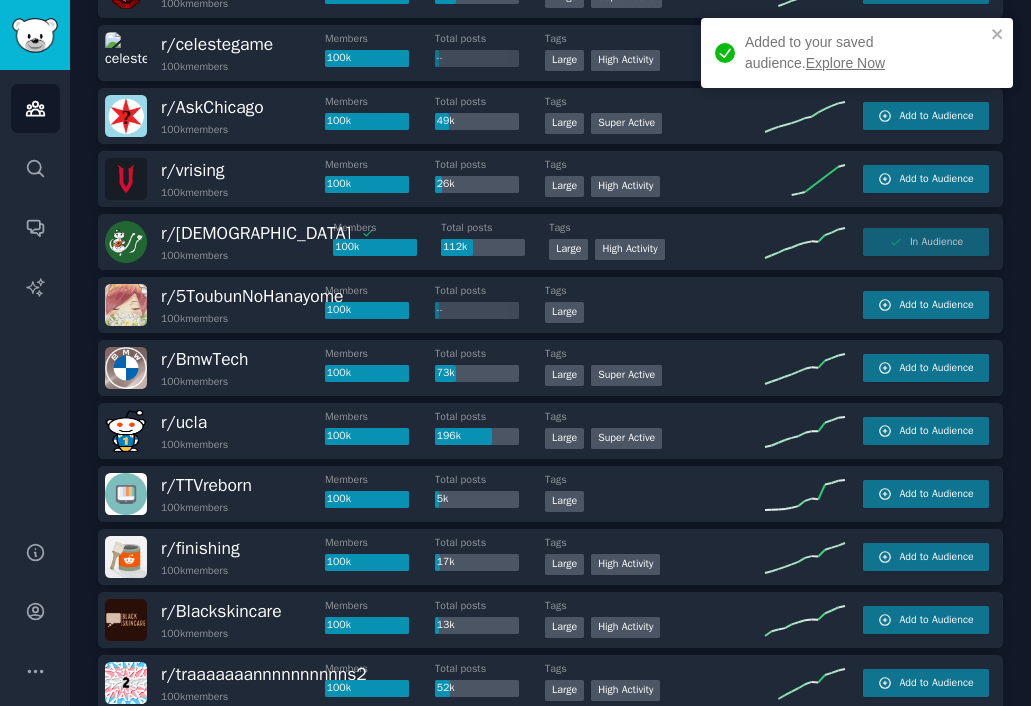 click on "Explore Now" at bounding box center [845, 63] 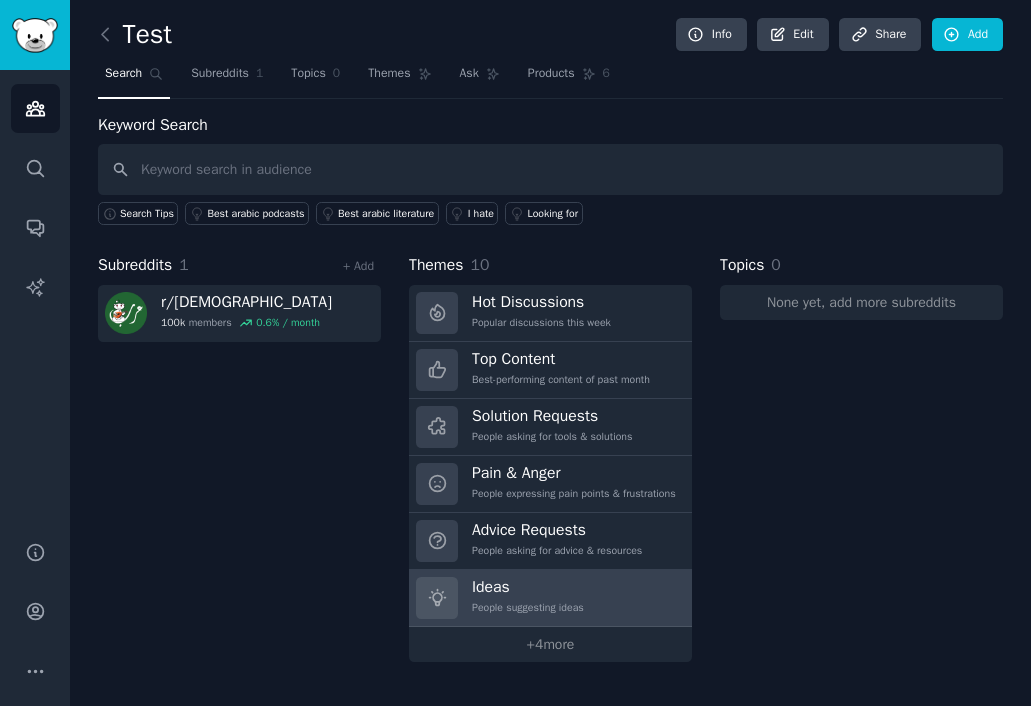 click on "Ideas People suggesting ideas" at bounding box center (550, 598) 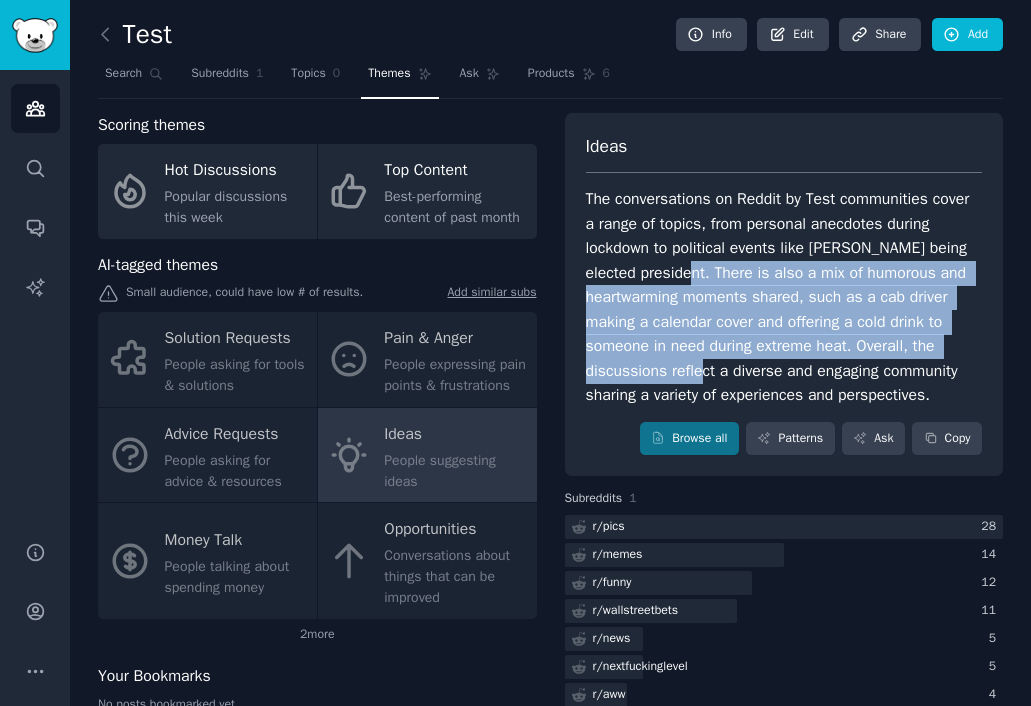 drag, startPoint x: 758, startPoint y: 270, endPoint x: 812, endPoint y: 375, distance: 118.072014 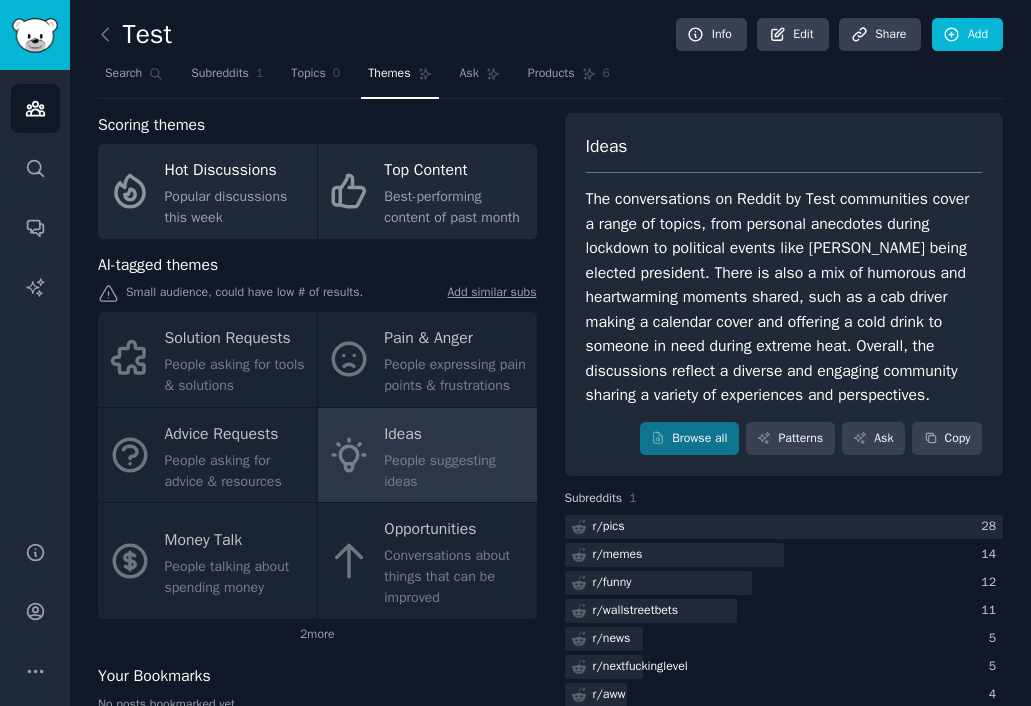 click on "Solution Requests People asking for tools & solutions Pain & Anger People expressing pain points & frustrations Advice Requests People asking for advice & resources Ideas People suggesting ideas Money Talk People talking about spending money Opportunities Conversations about things that can be improved" at bounding box center [317, 465] 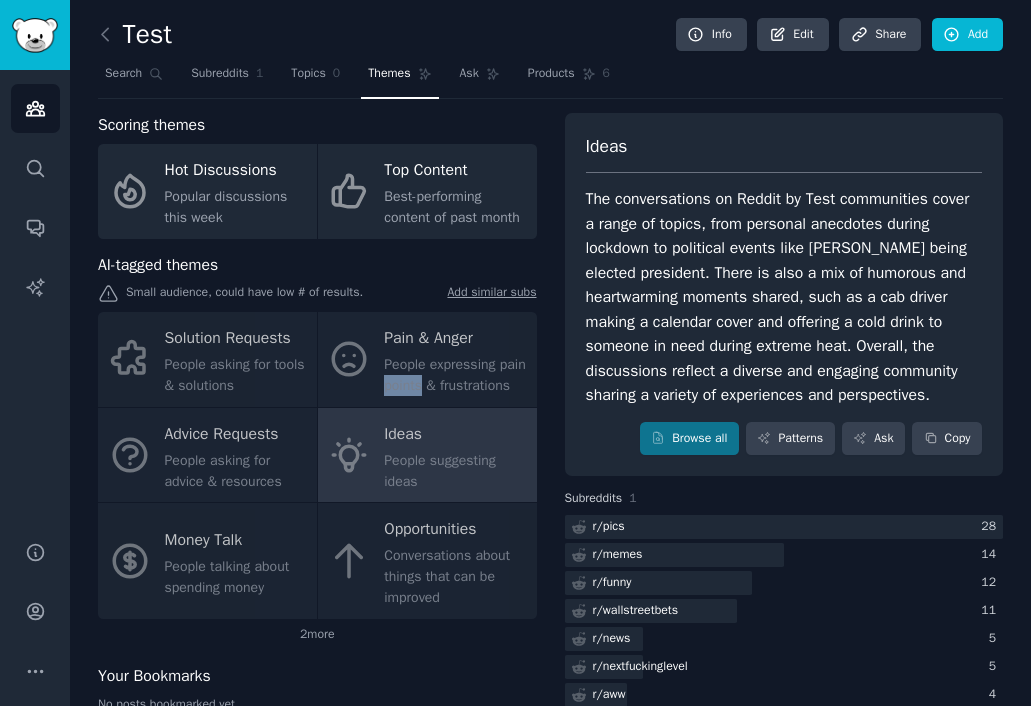 click on "Solution Requests People asking for tools & solutions Pain & Anger People expressing pain points & frustrations Advice Requests People asking for advice & resources Ideas People suggesting ideas Money Talk People talking about spending money Opportunities Conversations about things that can be improved" at bounding box center (317, 465) 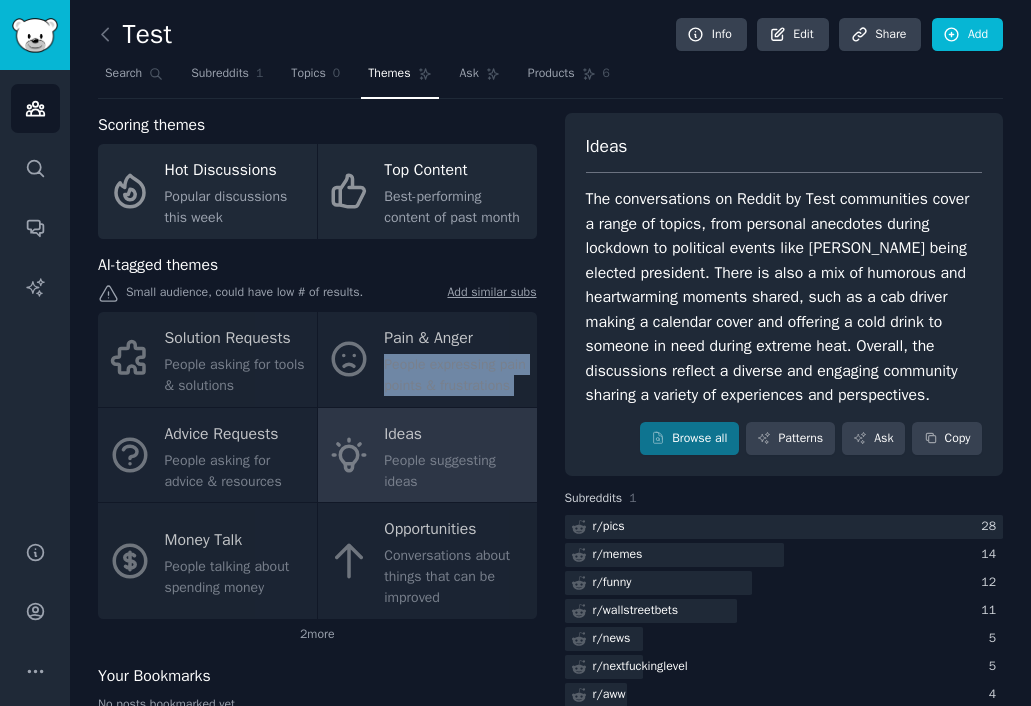 click on "Solution Requests People asking for tools & solutions Pain & Anger People expressing pain points & frustrations Advice Requests People asking for advice & resources Ideas People suggesting ideas Money Talk People talking about spending money Opportunities Conversations about things that can be improved" at bounding box center (317, 465) 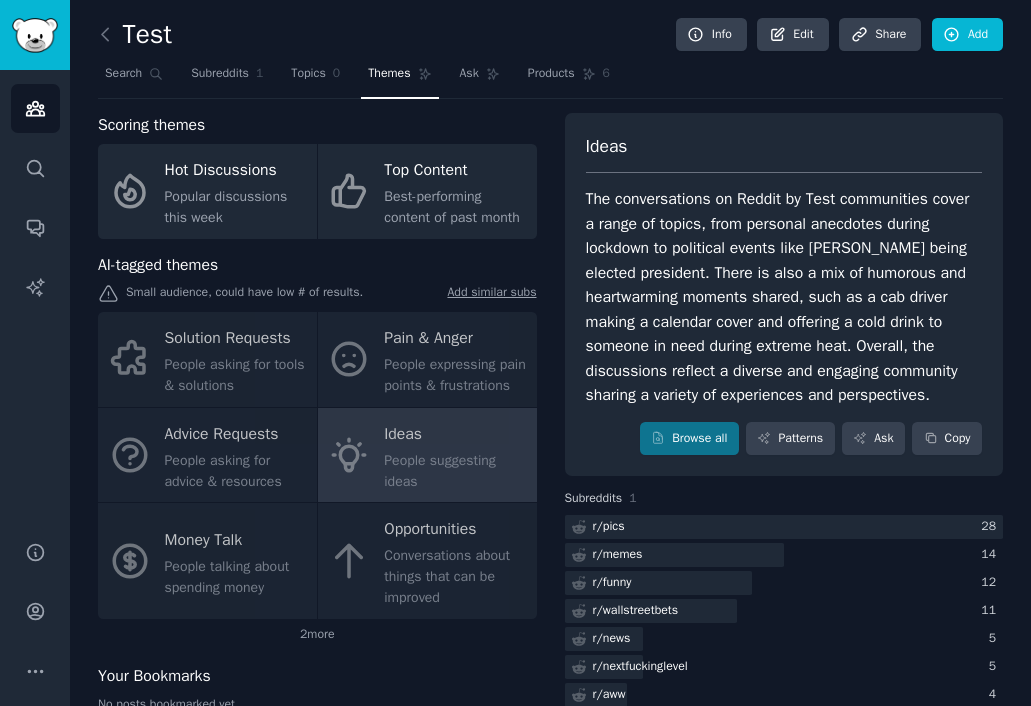 click on "Solution Requests People asking for tools & solutions Pain & Anger People expressing pain points & frustrations Advice Requests People asking for advice & resources Ideas People suggesting ideas Money Talk People talking about spending money Opportunities Conversations about things that can be improved" at bounding box center (317, 465) 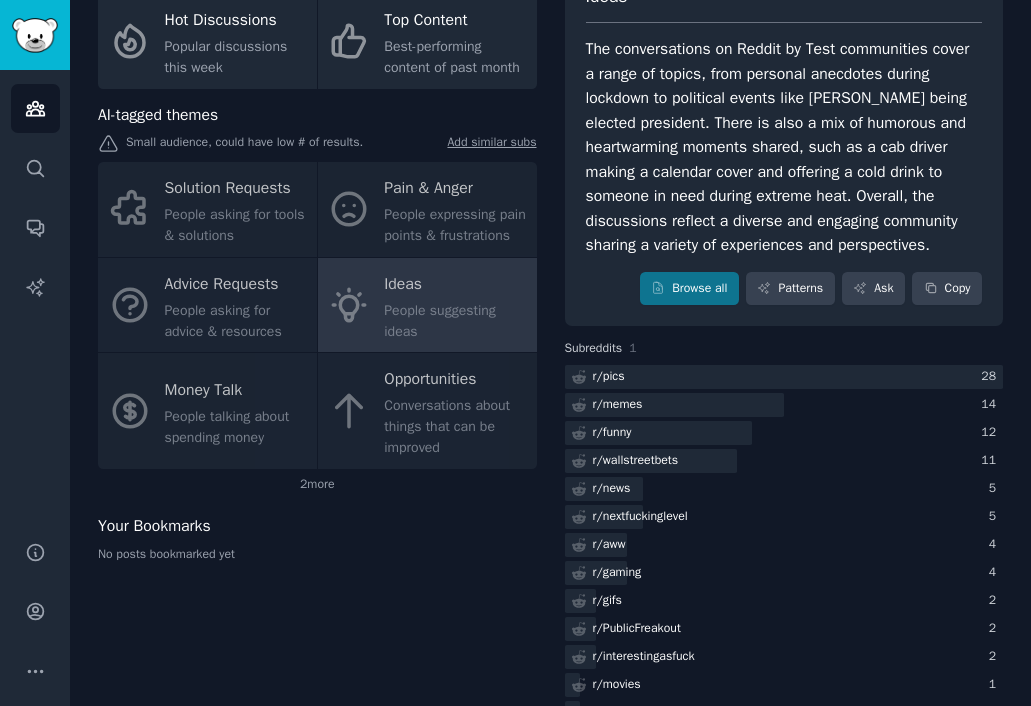 scroll, scrollTop: 0, scrollLeft: 0, axis: both 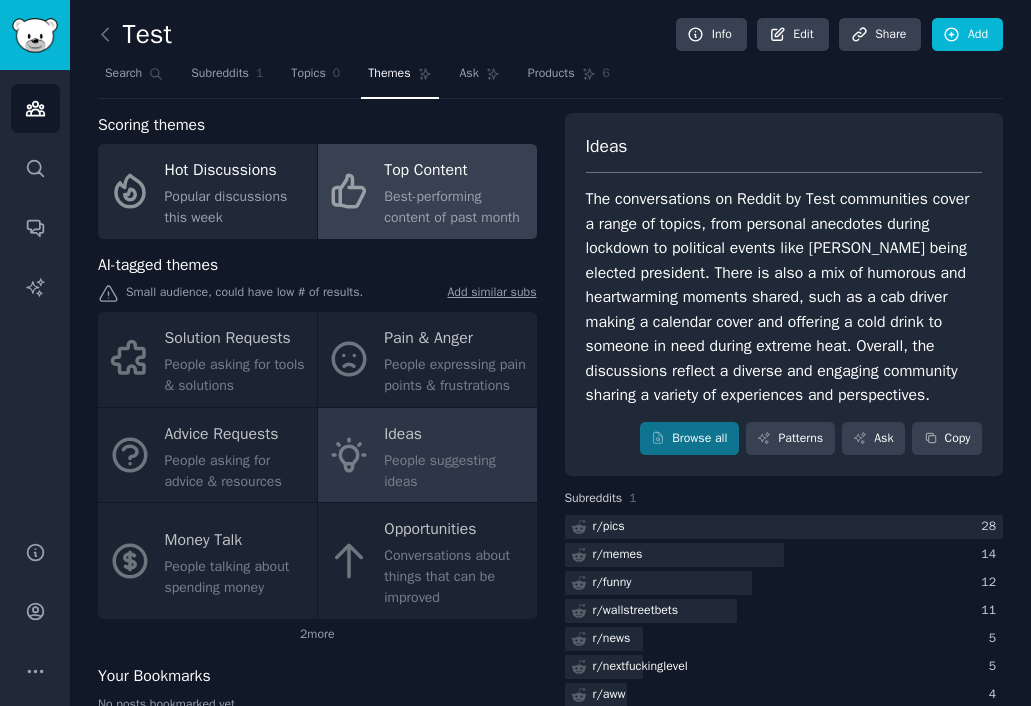 click on "Top Content Best-performing content of past month" at bounding box center (427, 191) 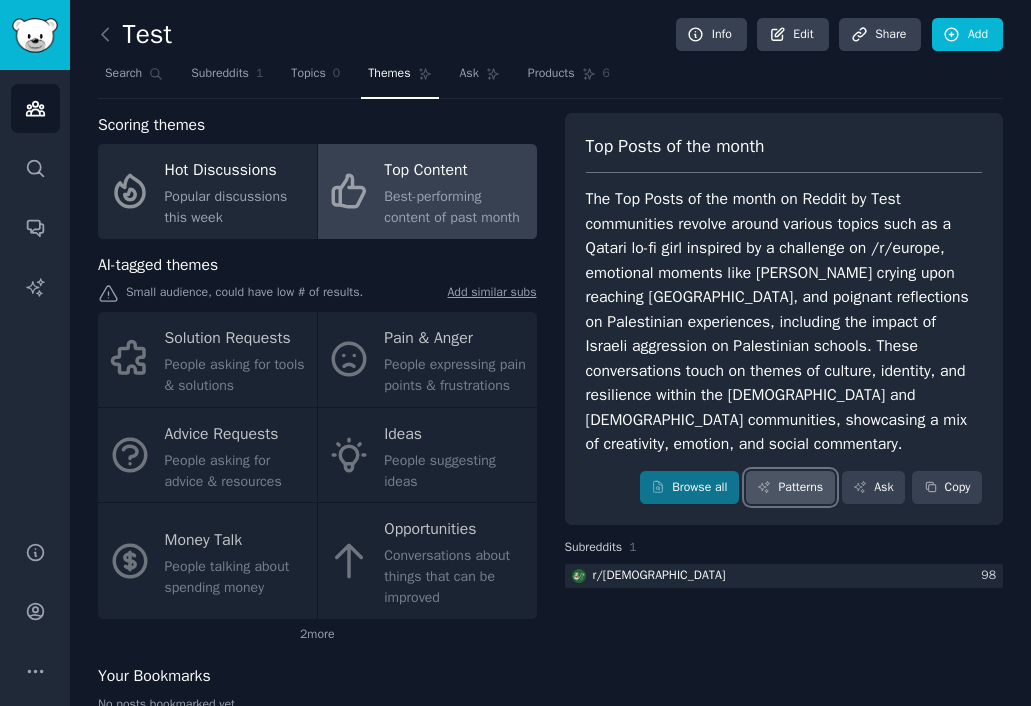 click on "Patterns" at bounding box center (790, 488) 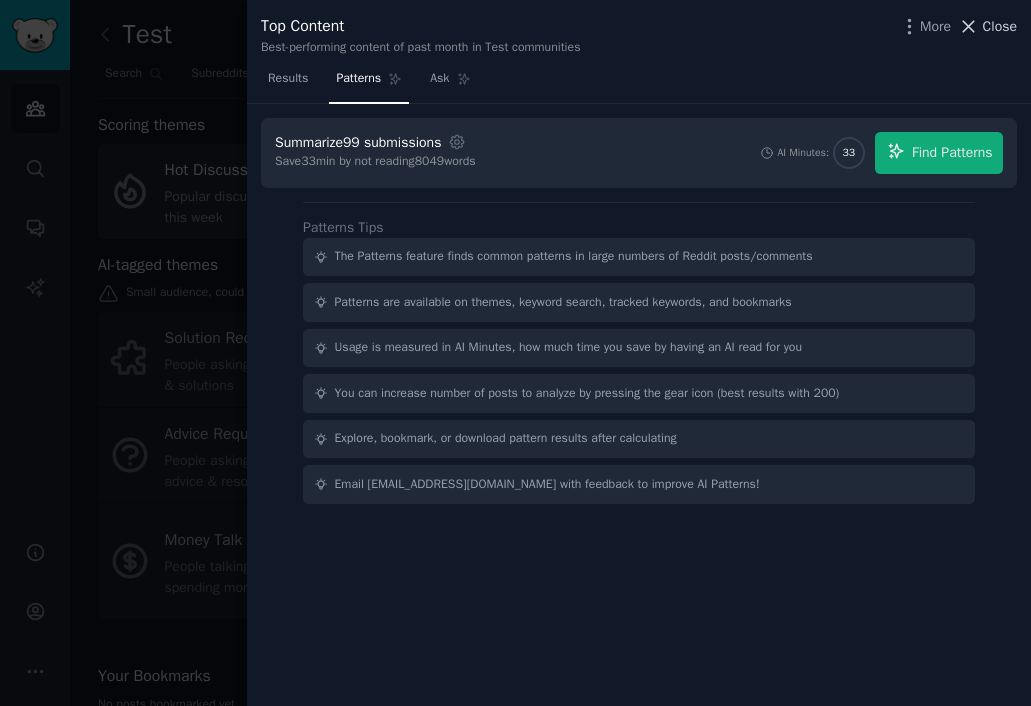 click 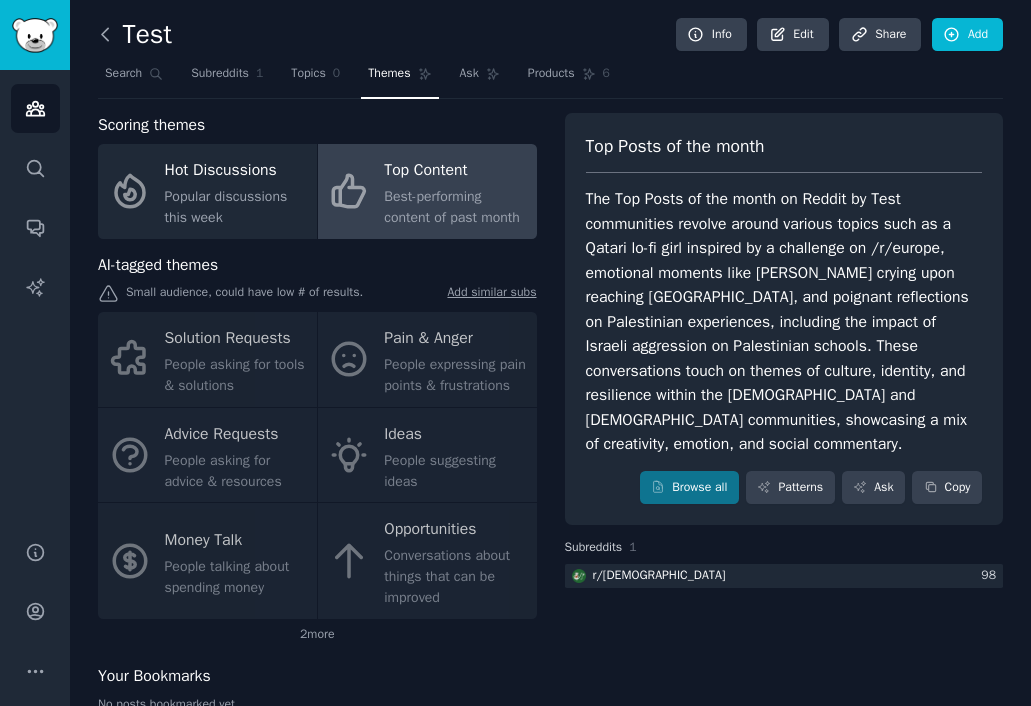 click 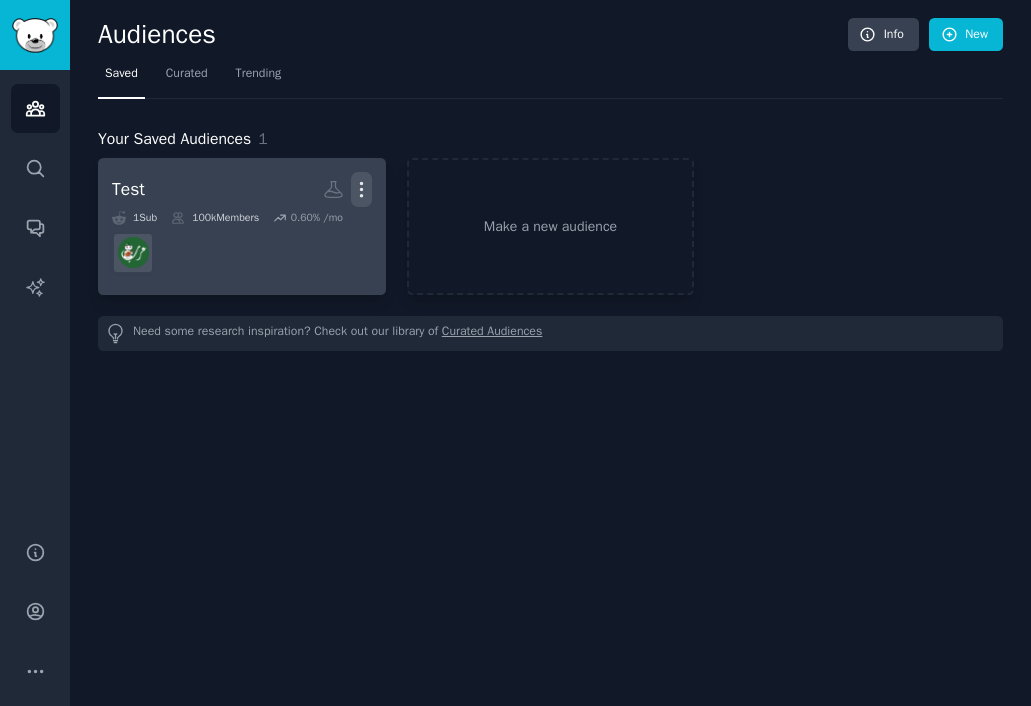 click 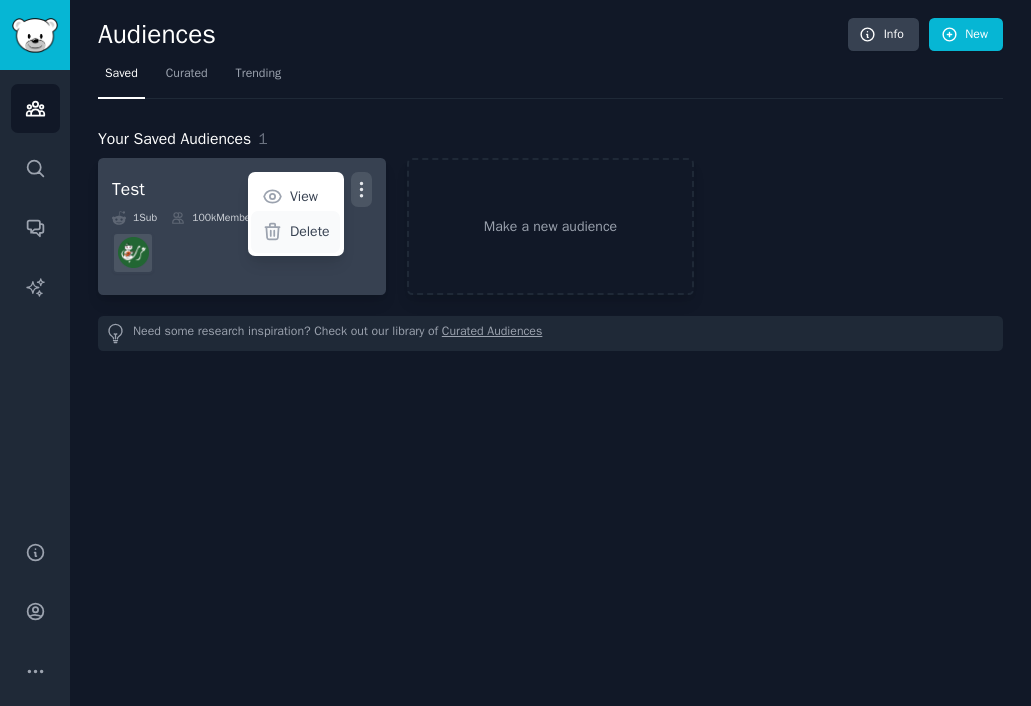 click on "Delete" at bounding box center [310, 231] 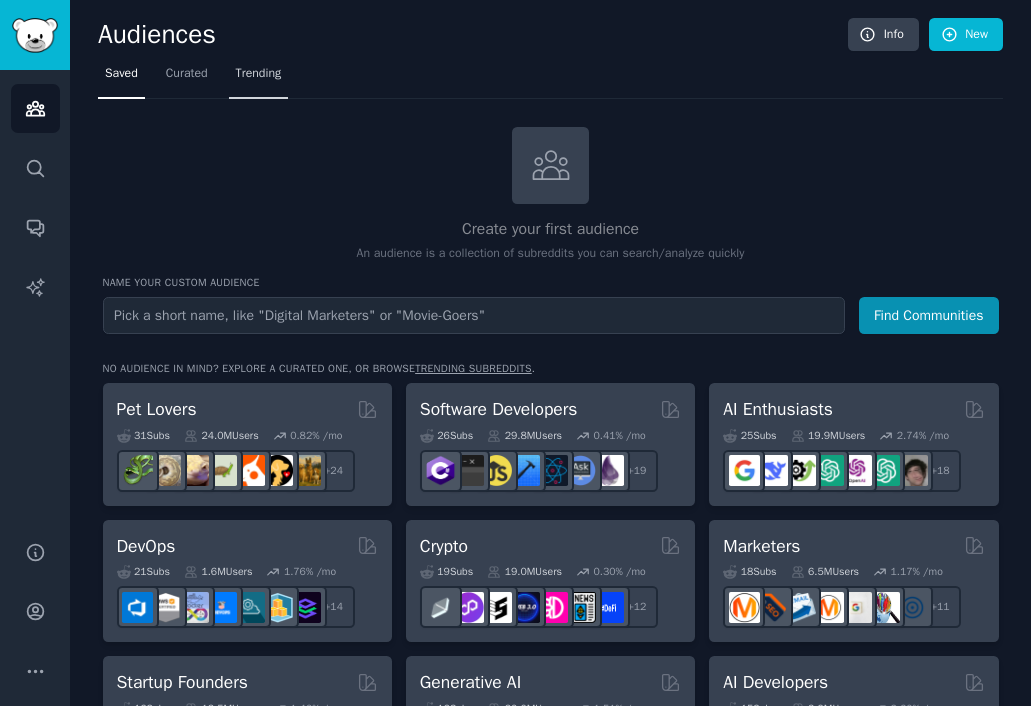click on "Trending" at bounding box center (259, 74) 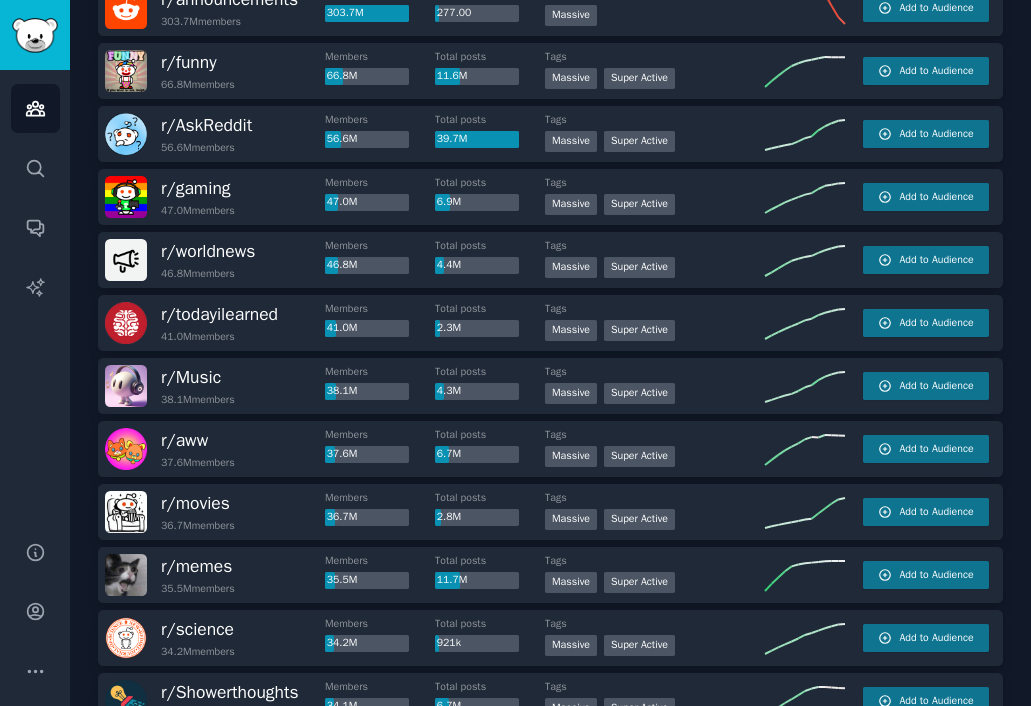 scroll, scrollTop: 0, scrollLeft: 0, axis: both 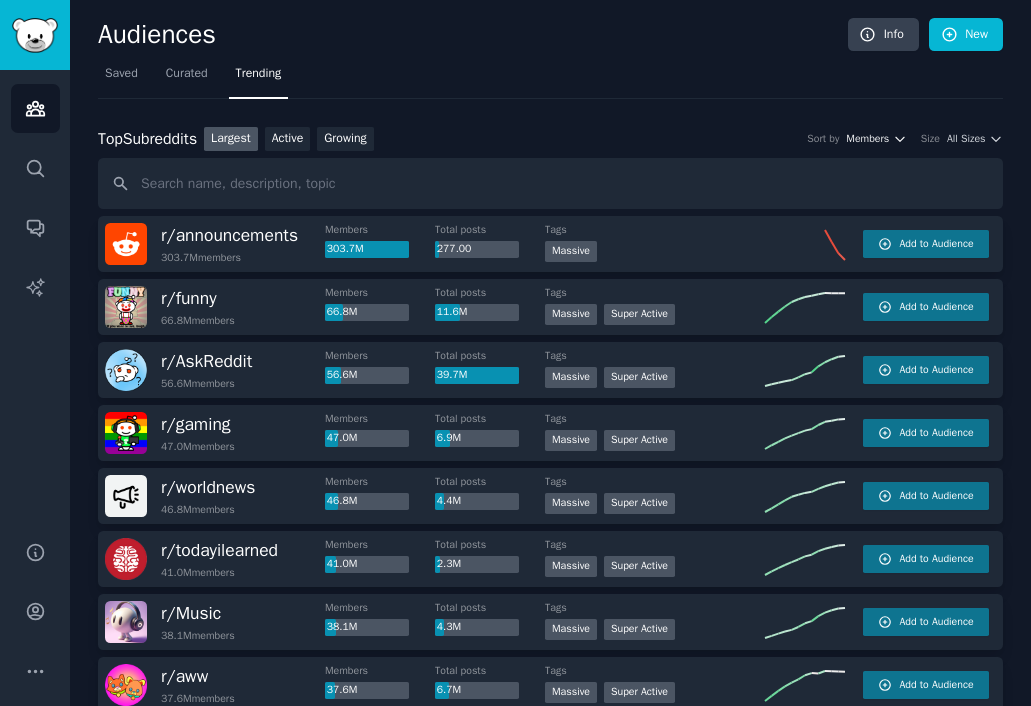 click on "Members" at bounding box center (867, 139) 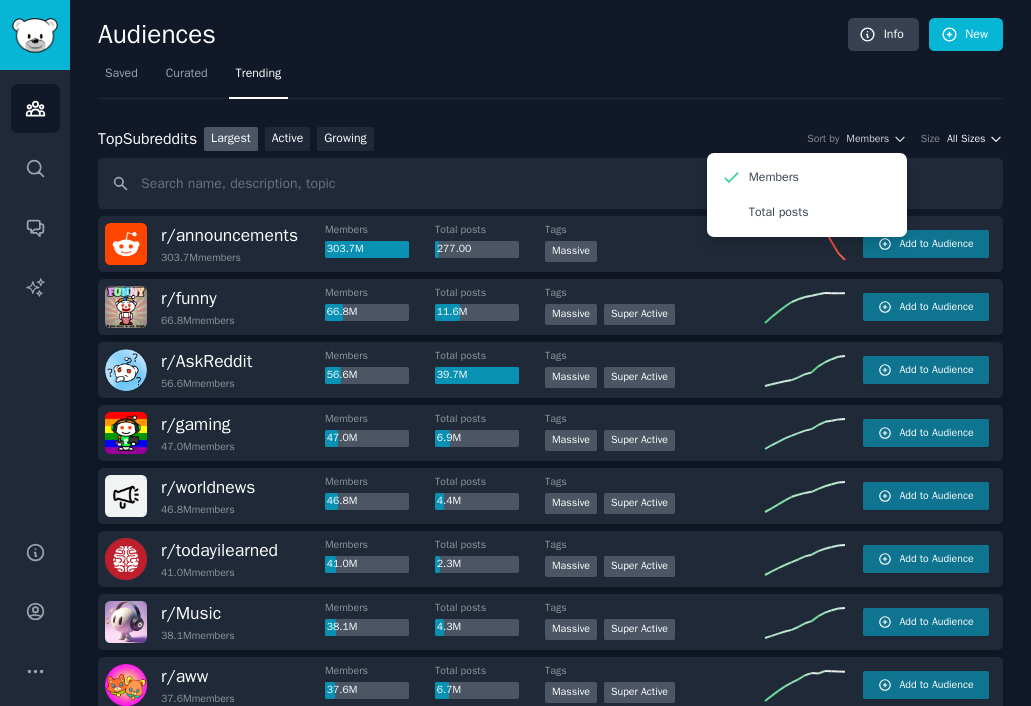 click on "All Sizes" at bounding box center (966, 139) 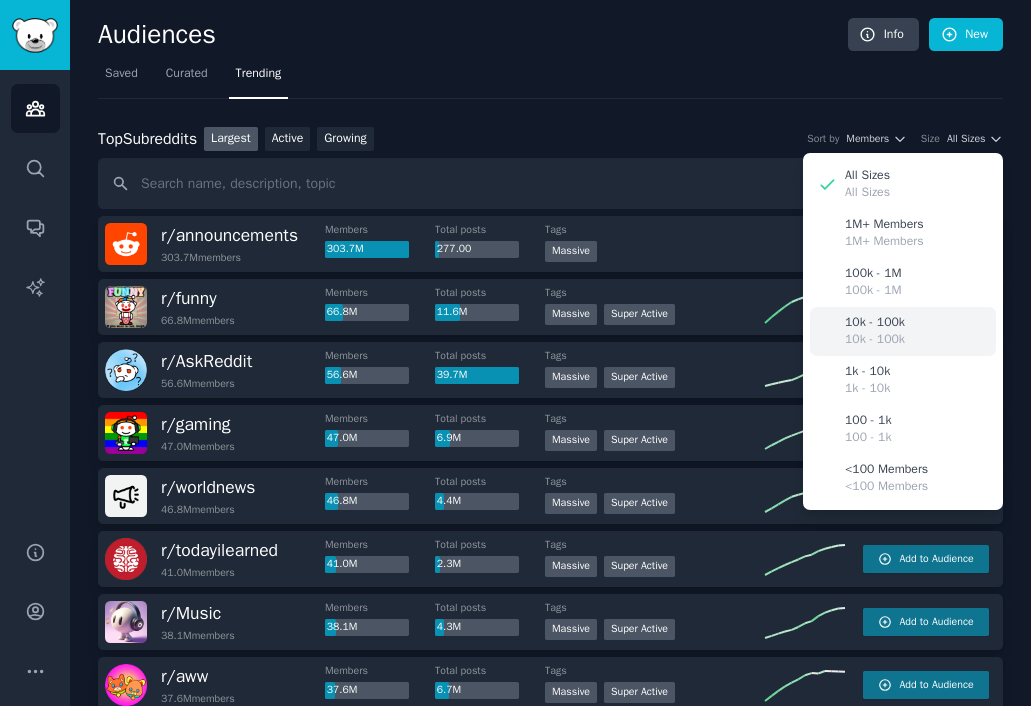 click on "10k - 100k" at bounding box center [875, 323] 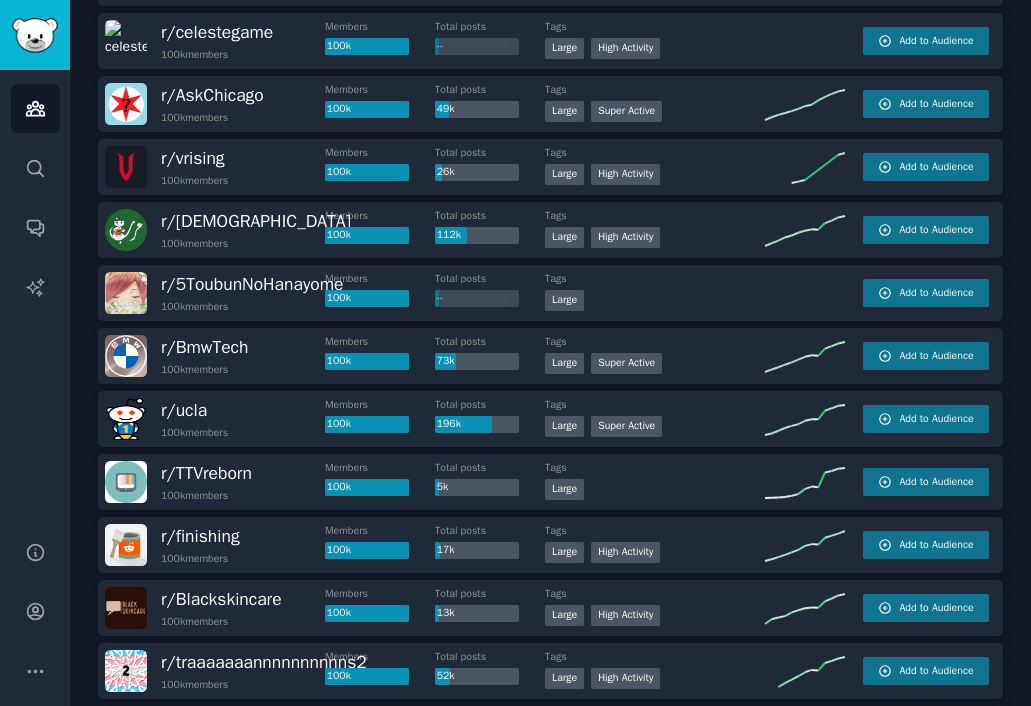 scroll, scrollTop: 586, scrollLeft: 0, axis: vertical 